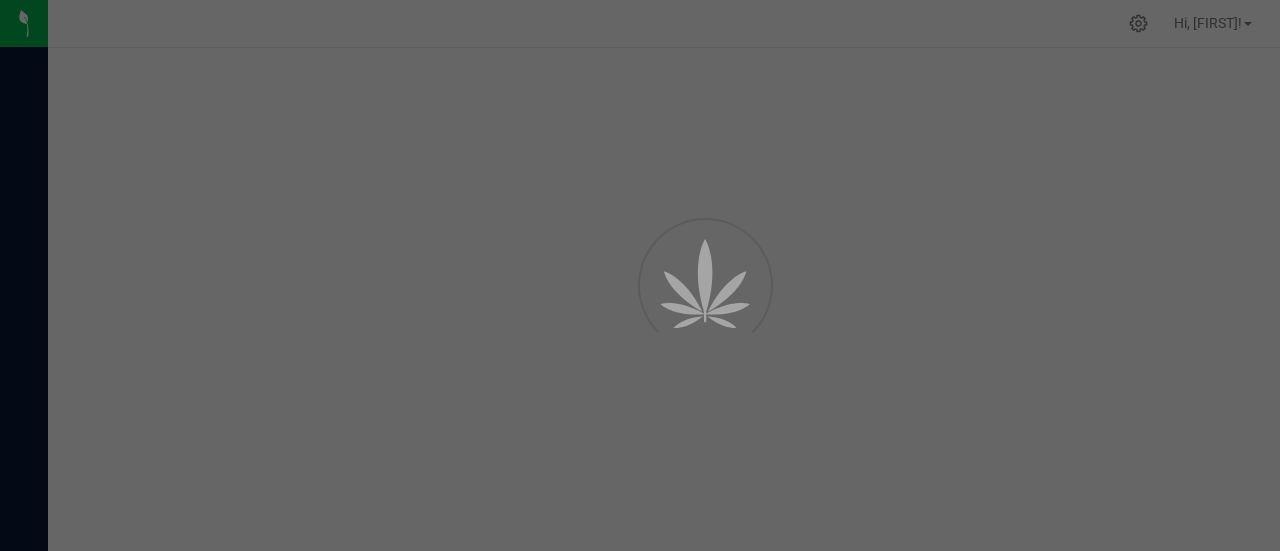 scroll, scrollTop: 0, scrollLeft: 0, axis: both 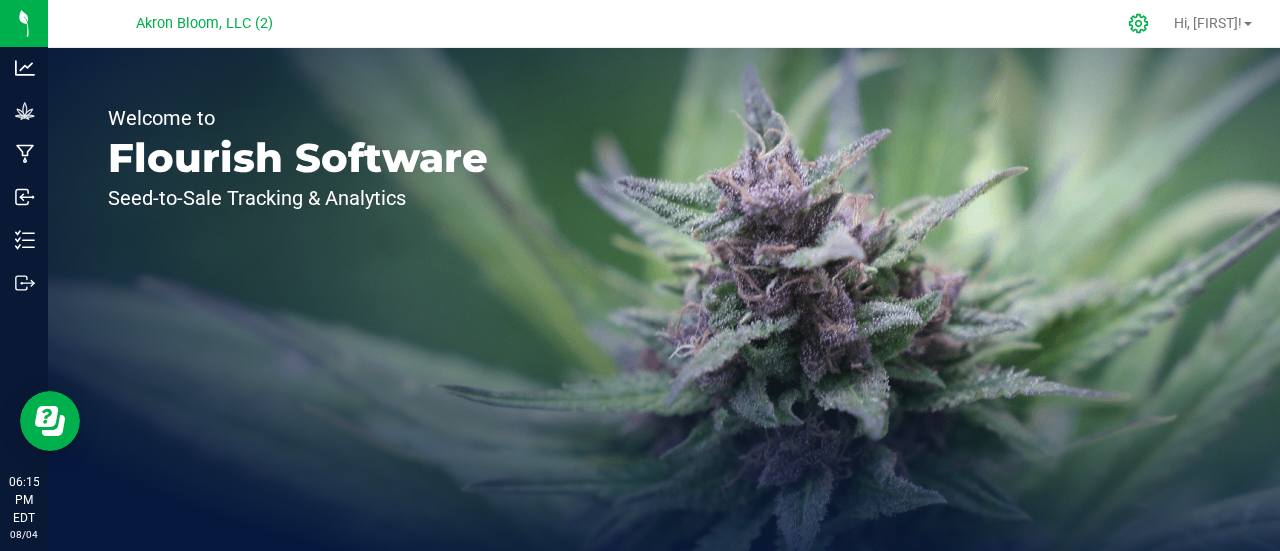 click 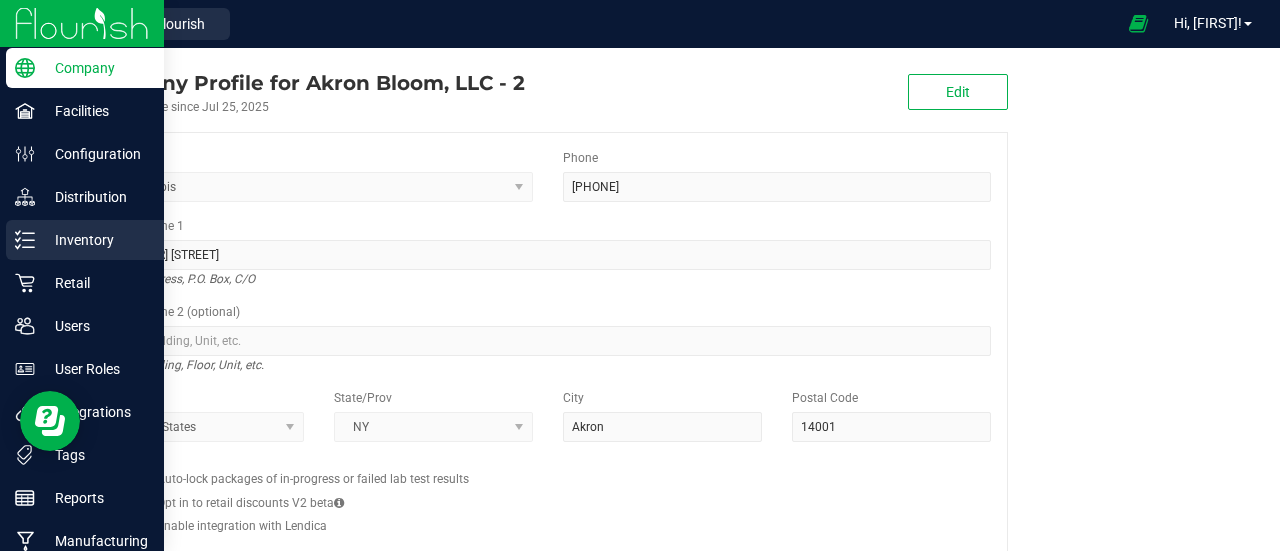 click on "Inventory" at bounding box center (95, 240) 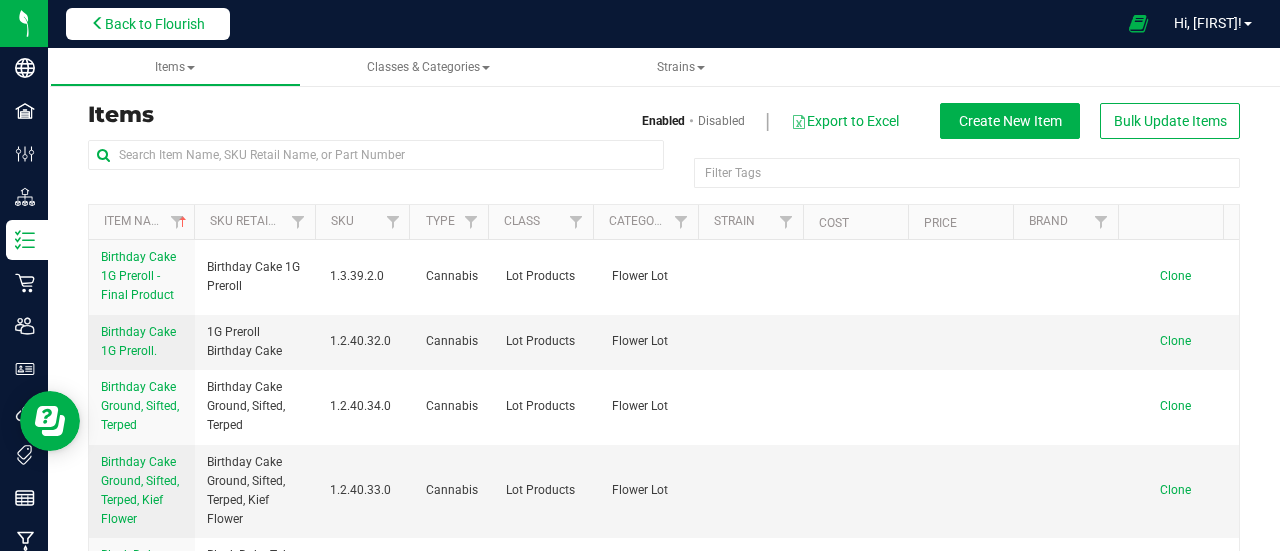 click on "Back to Flourish" at bounding box center (155, 24) 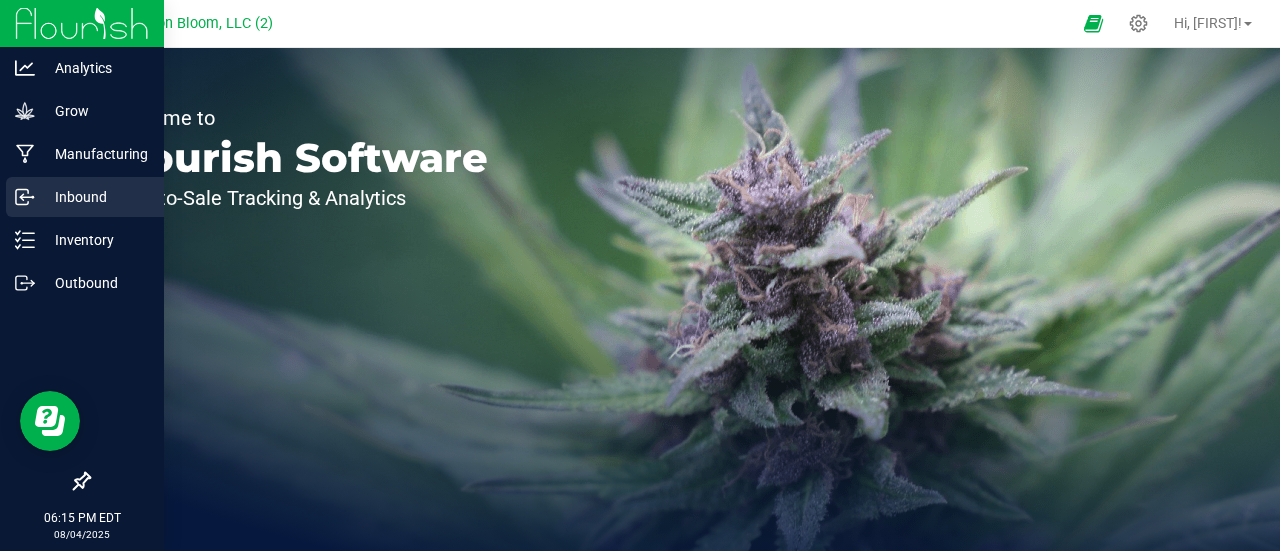 click on "Inbound" at bounding box center (95, 197) 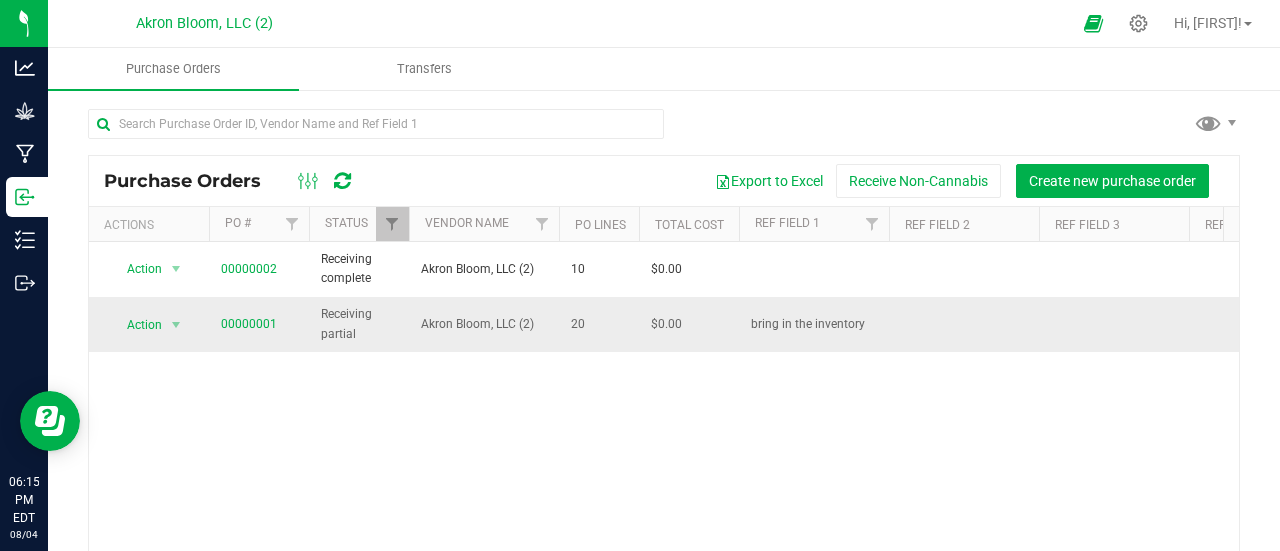 click on "Receiving partial" at bounding box center (359, 324) 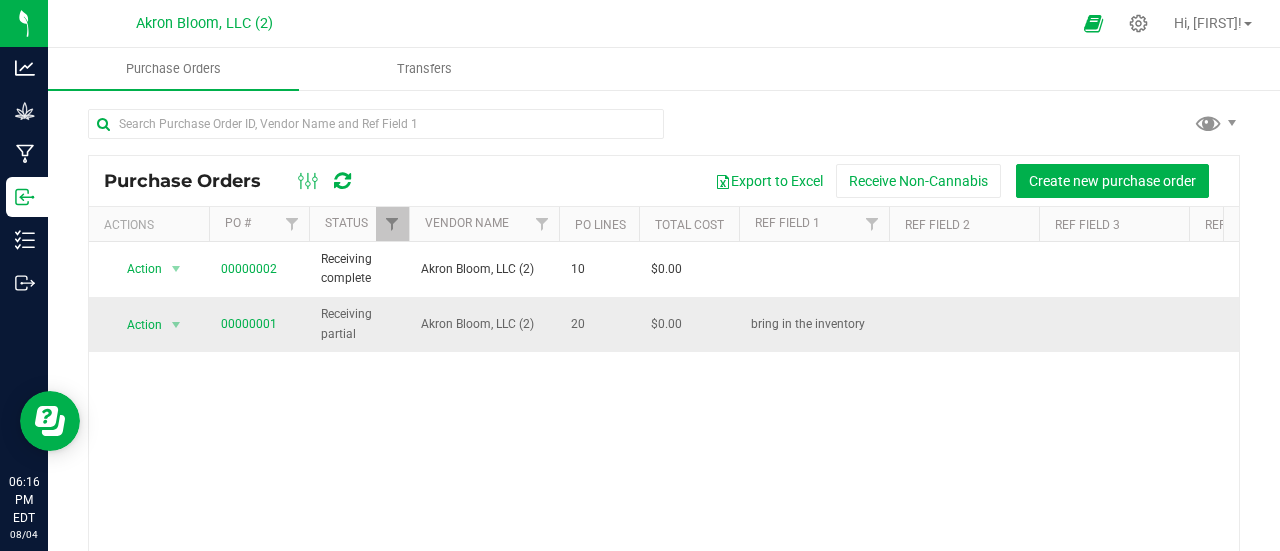 click on "$0.00" at bounding box center (689, 324) 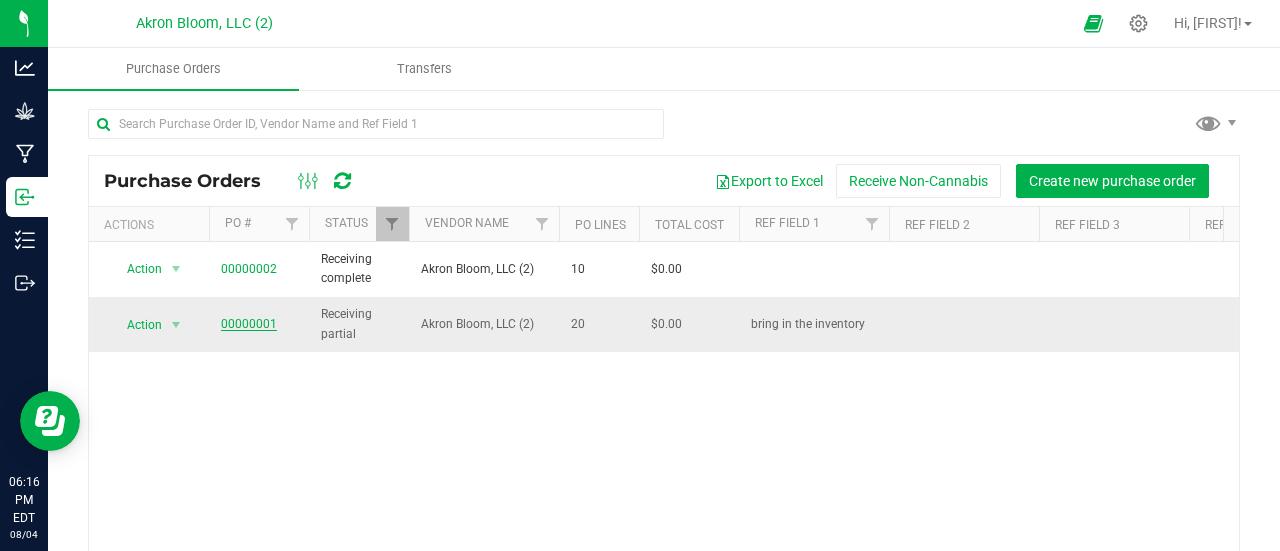 click on "00000001" at bounding box center [249, 324] 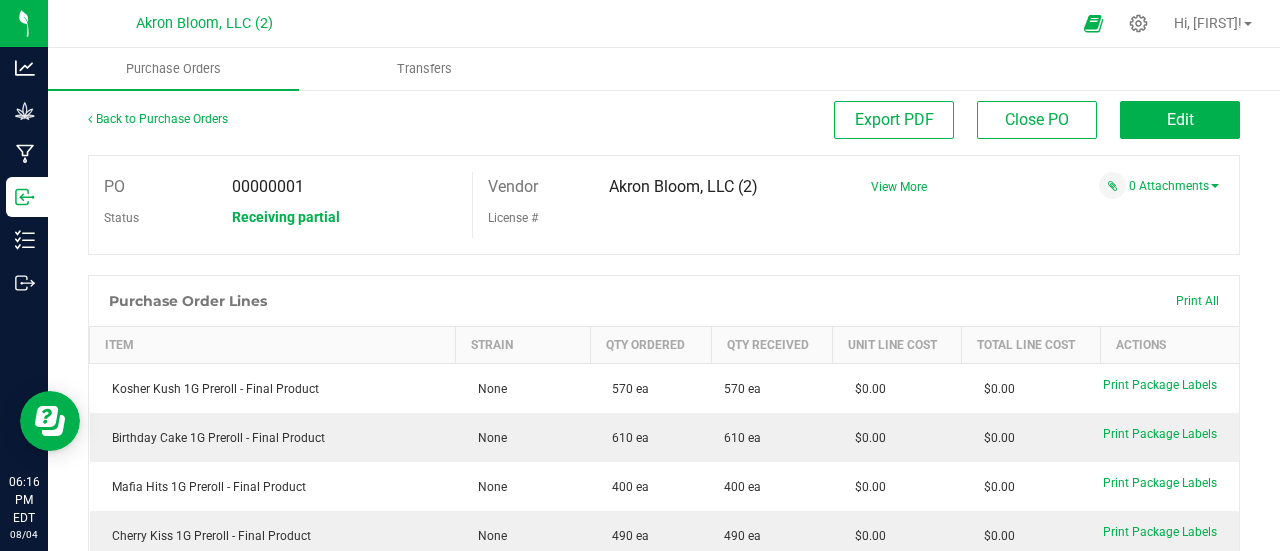 scroll, scrollTop: 0, scrollLeft: 0, axis: both 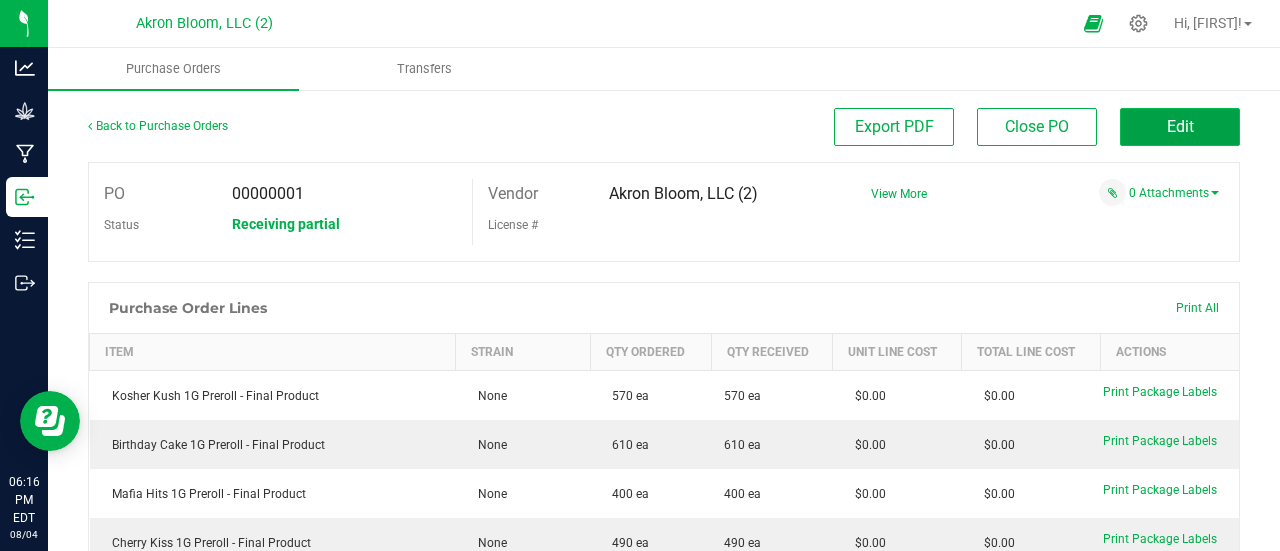 click on "Edit" at bounding box center [1180, 126] 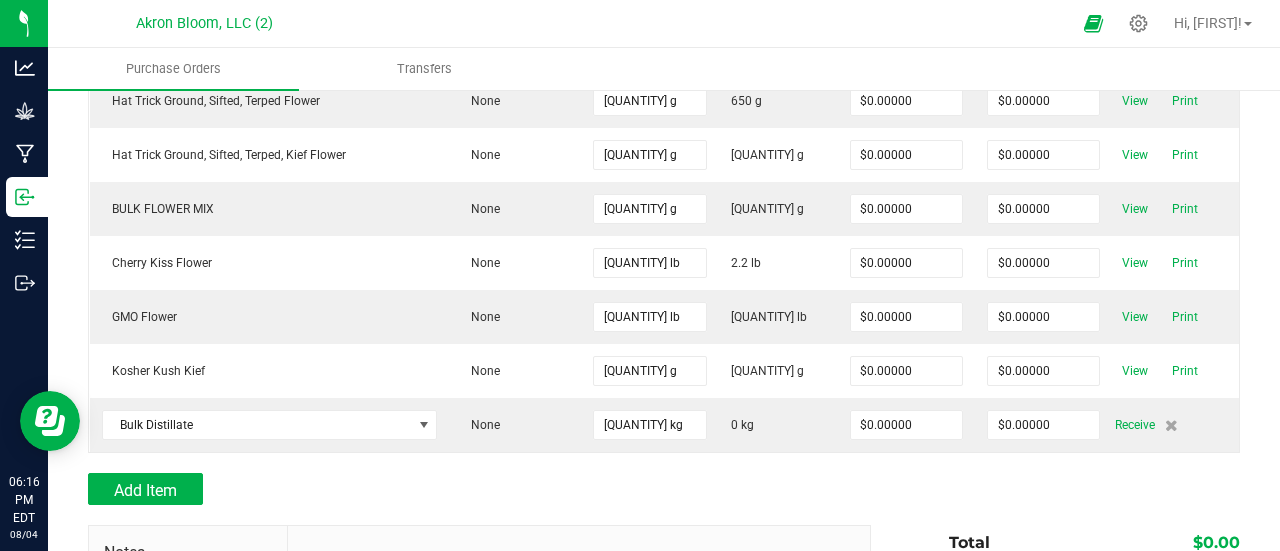 scroll, scrollTop: 960, scrollLeft: 0, axis: vertical 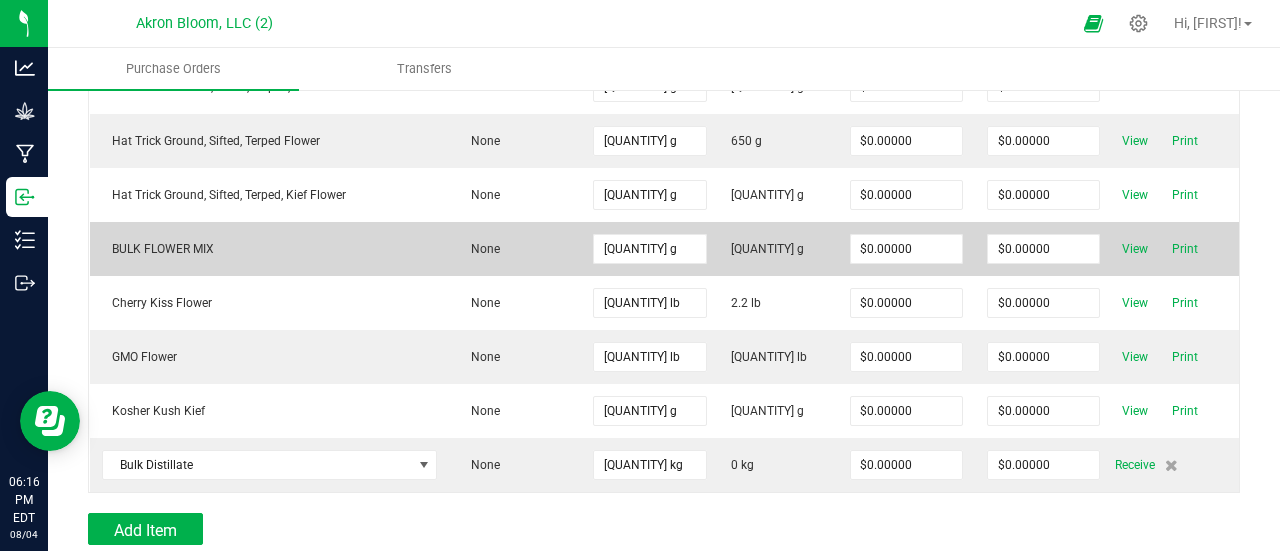 click on "BULK FLOWER MIX" at bounding box center [270, 249] 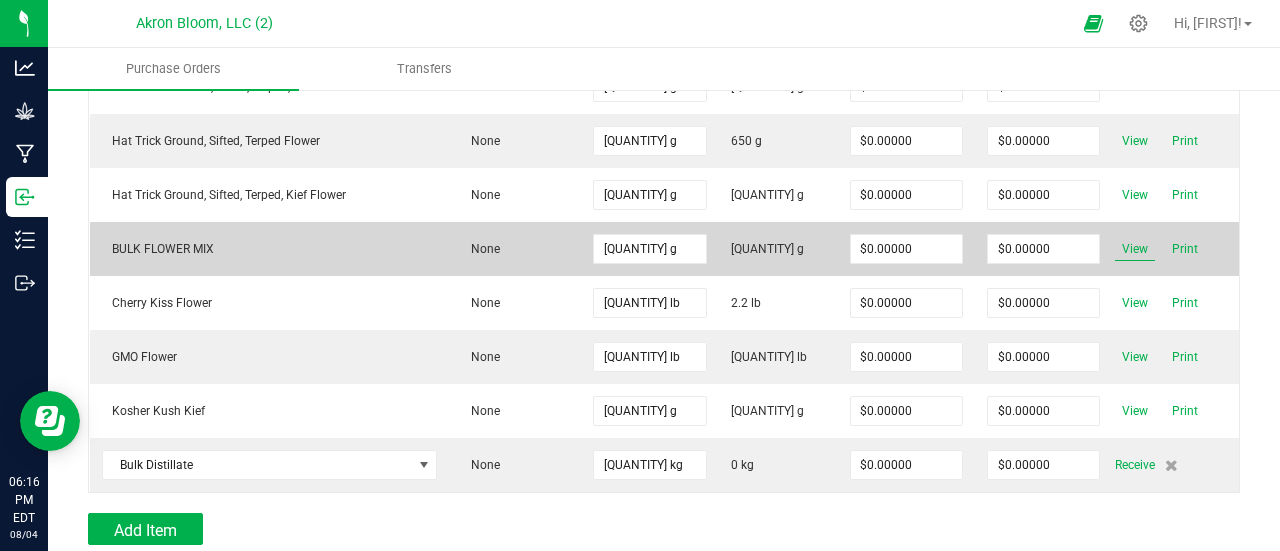 click on "View" at bounding box center [1135, 249] 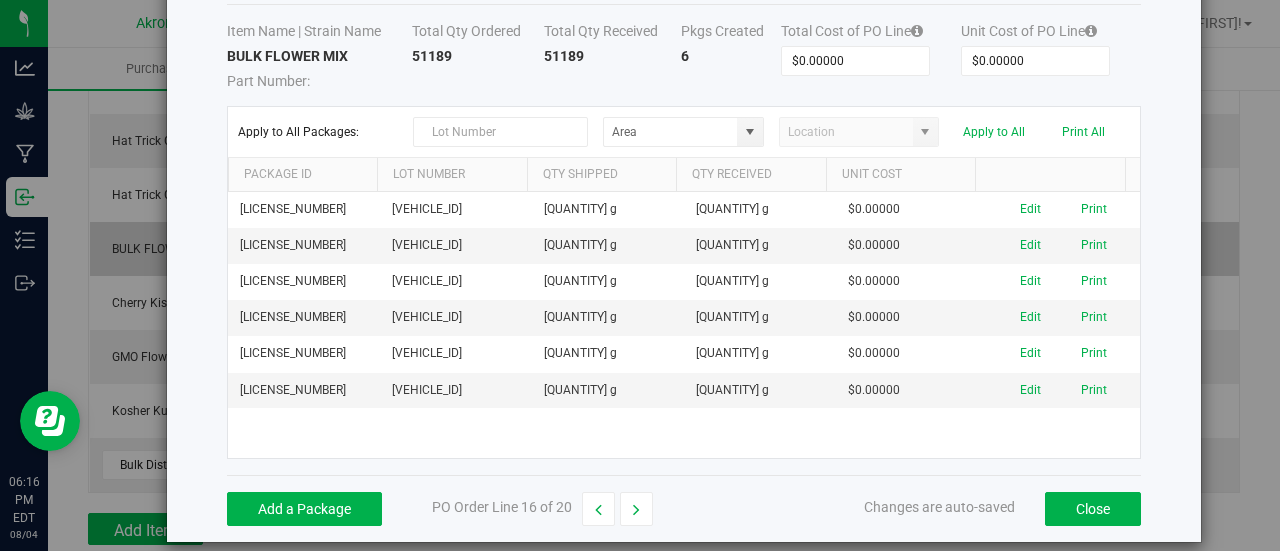 scroll, scrollTop: 160, scrollLeft: 0, axis: vertical 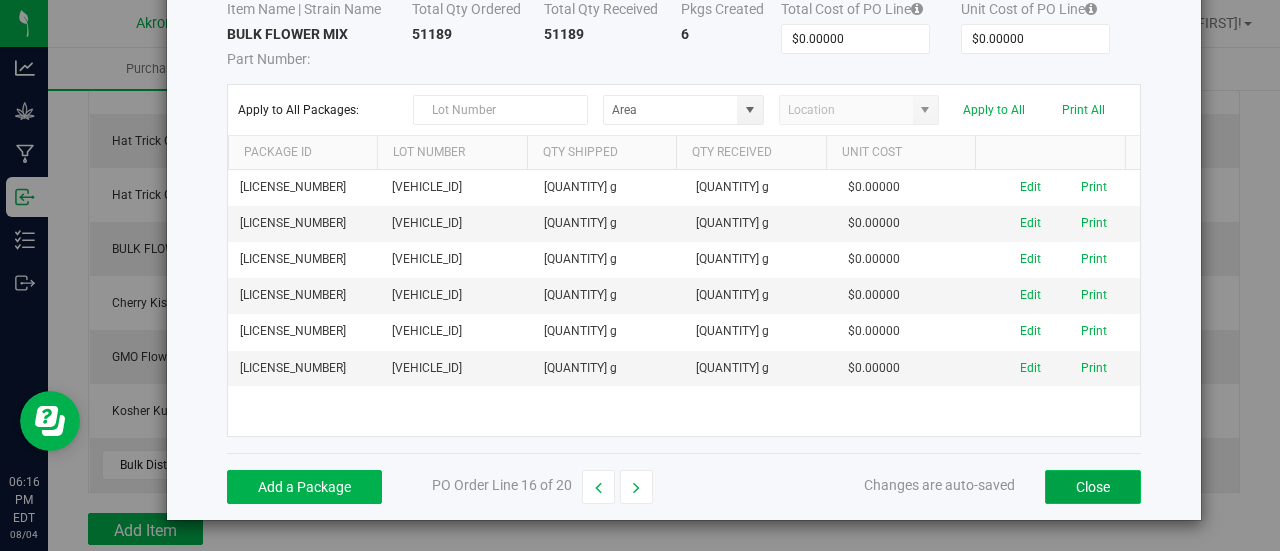 click on "Close" at bounding box center [1093, 487] 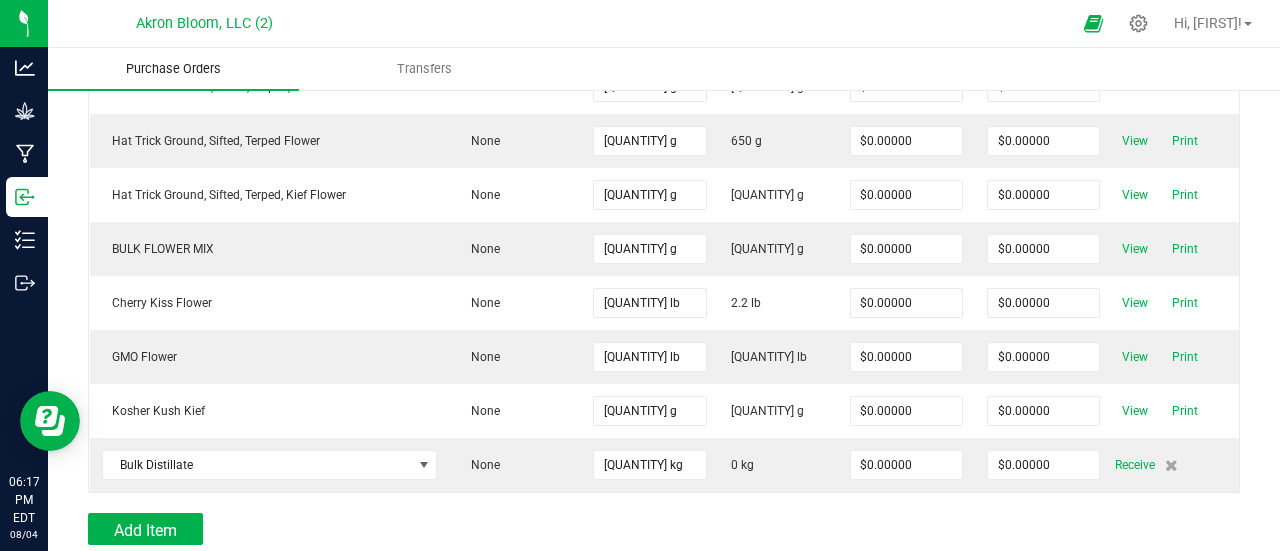 click on "Purchase Orders" at bounding box center [173, 69] 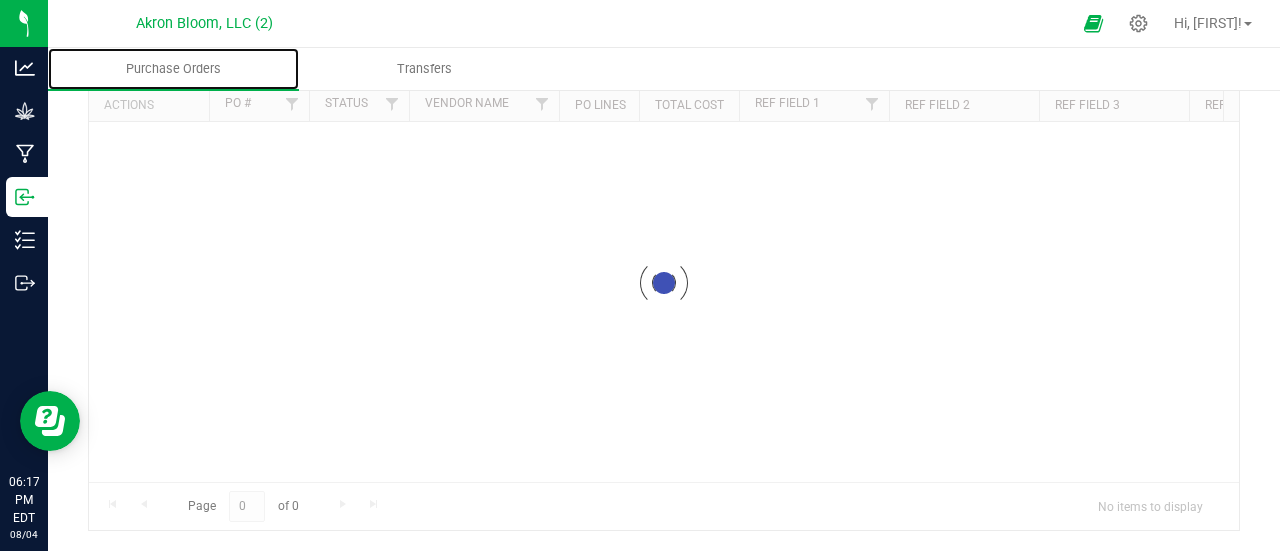 scroll, scrollTop: 0, scrollLeft: 0, axis: both 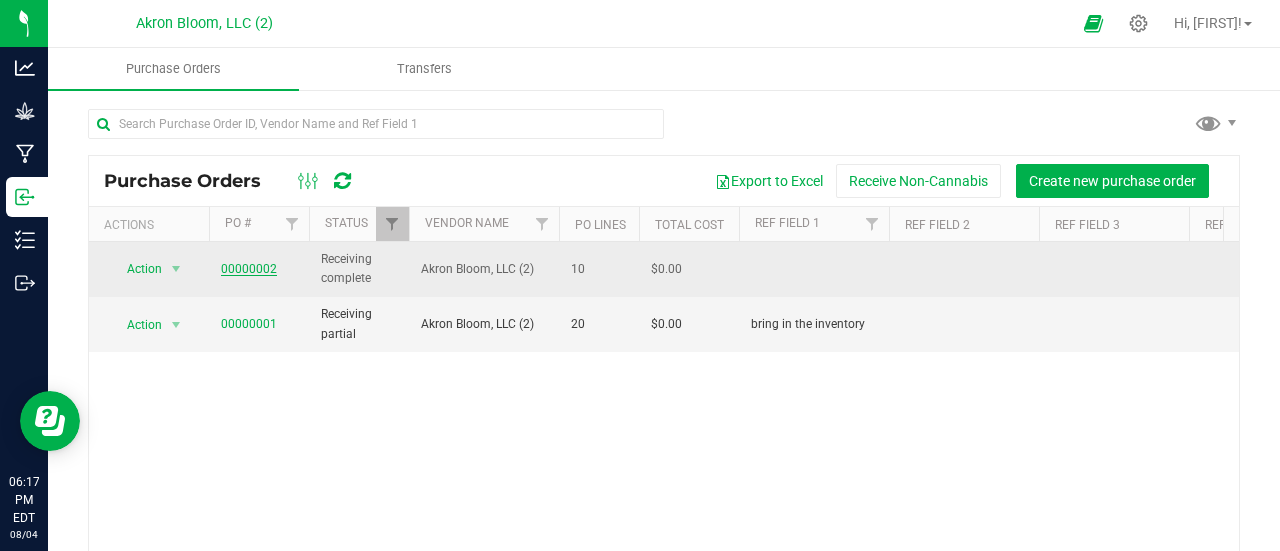 click on "00000002" at bounding box center [249, 269] 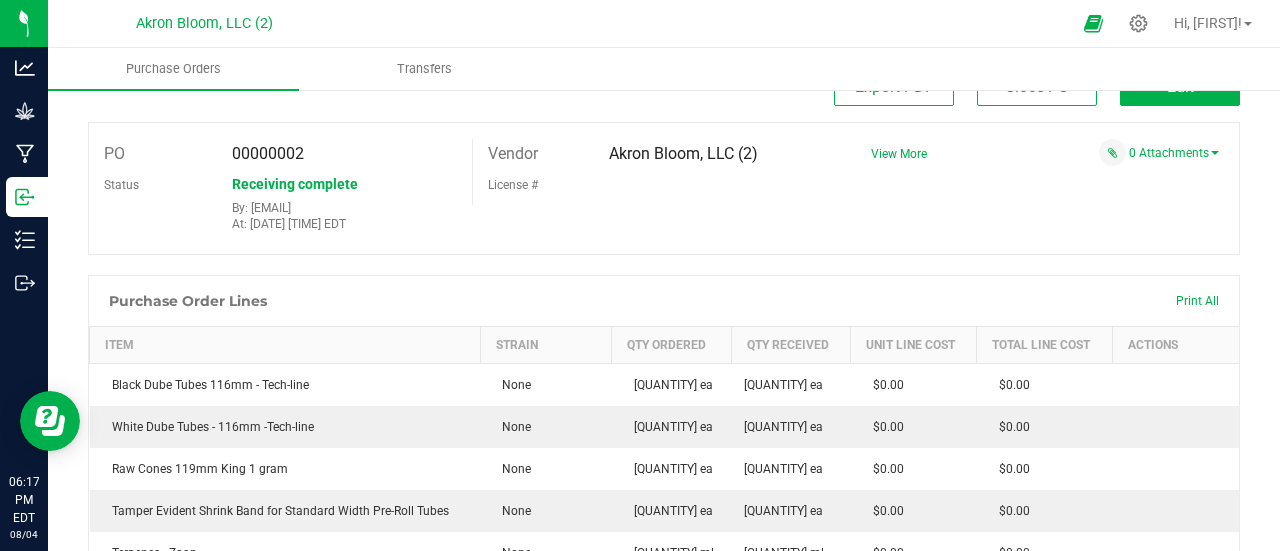 scroll, scrollTop: 0, scrollLeft: 0, axis: both 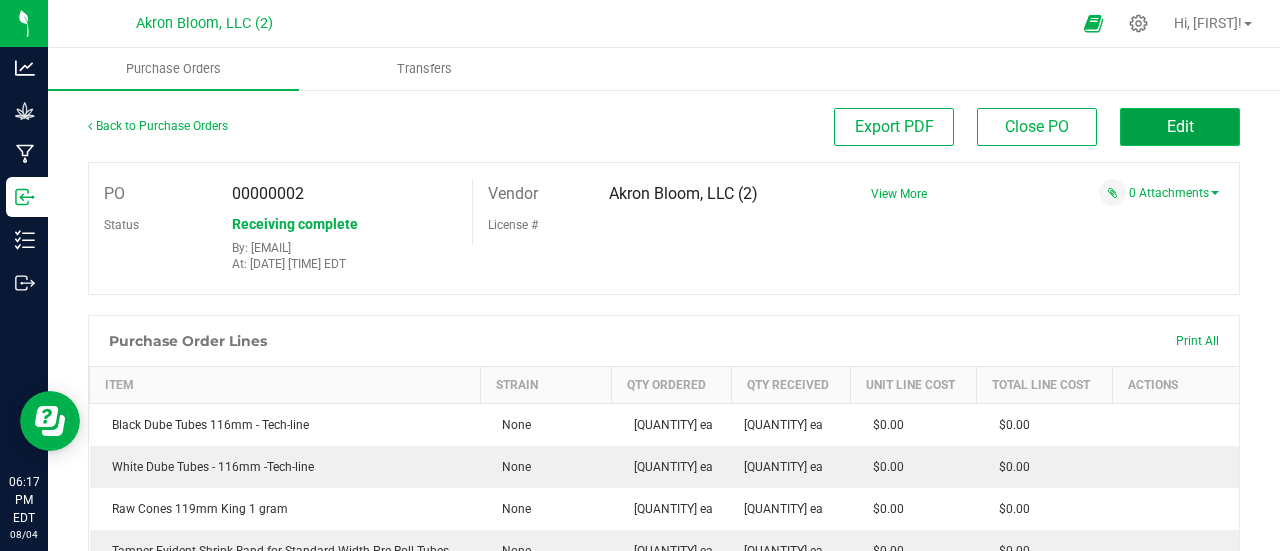 click on "Edit" at bounding box center [1180, 126] 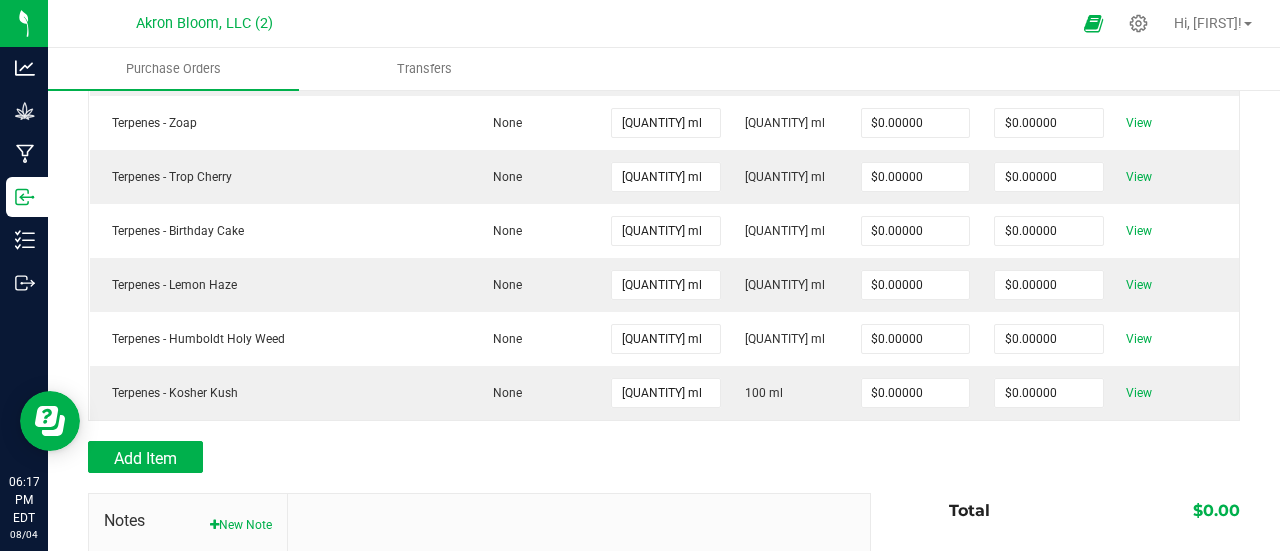 scroll, scrollTop: 560, scrollLeft: 0, axis: vertical 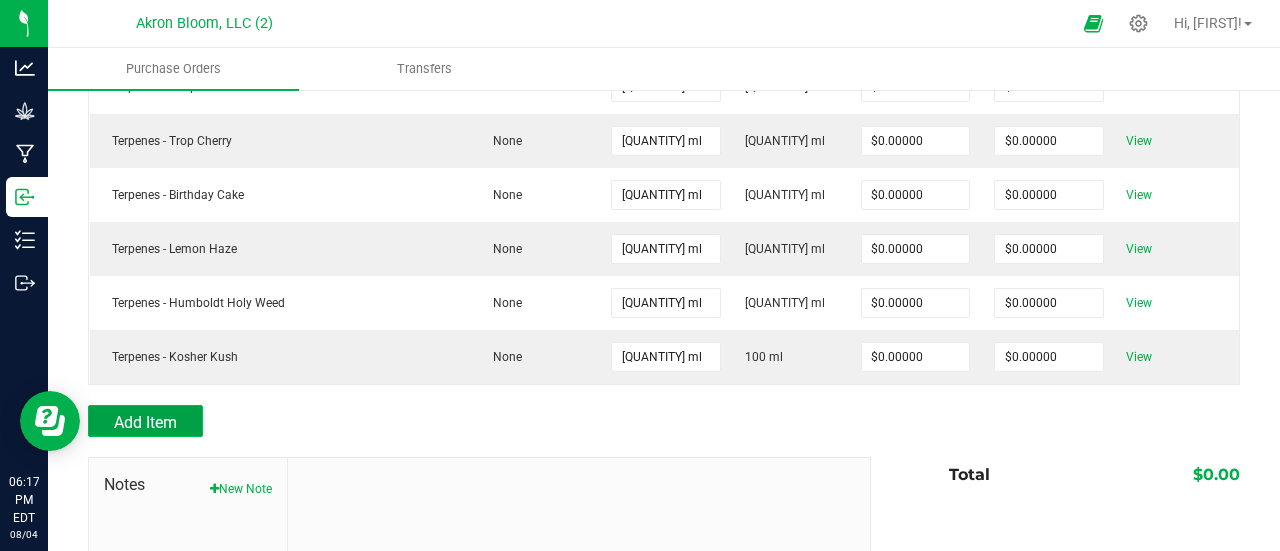 click on "Add Item" at bounding box center (145, 422) 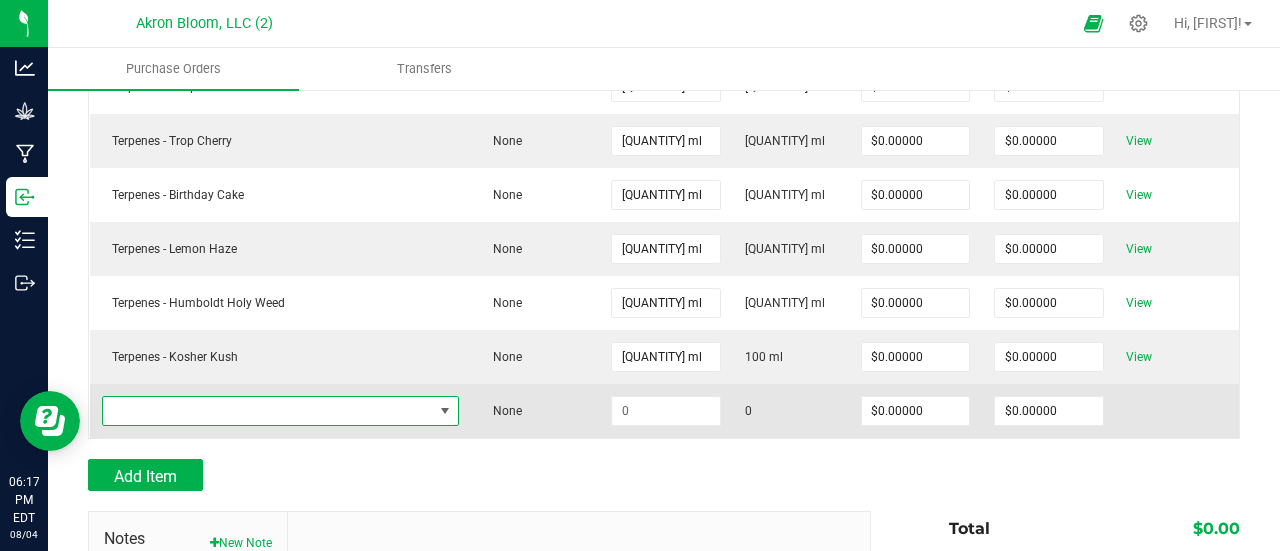 click at bounding box center [445, 411] 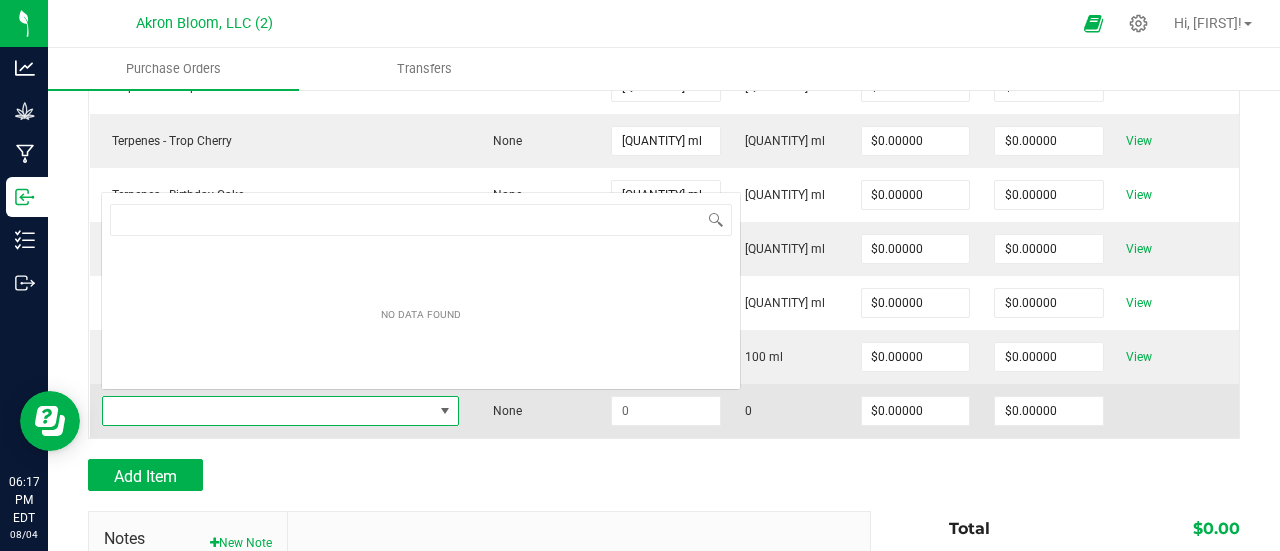 scroll, scrollTop: 0, scrollLeft: 0, axis: both 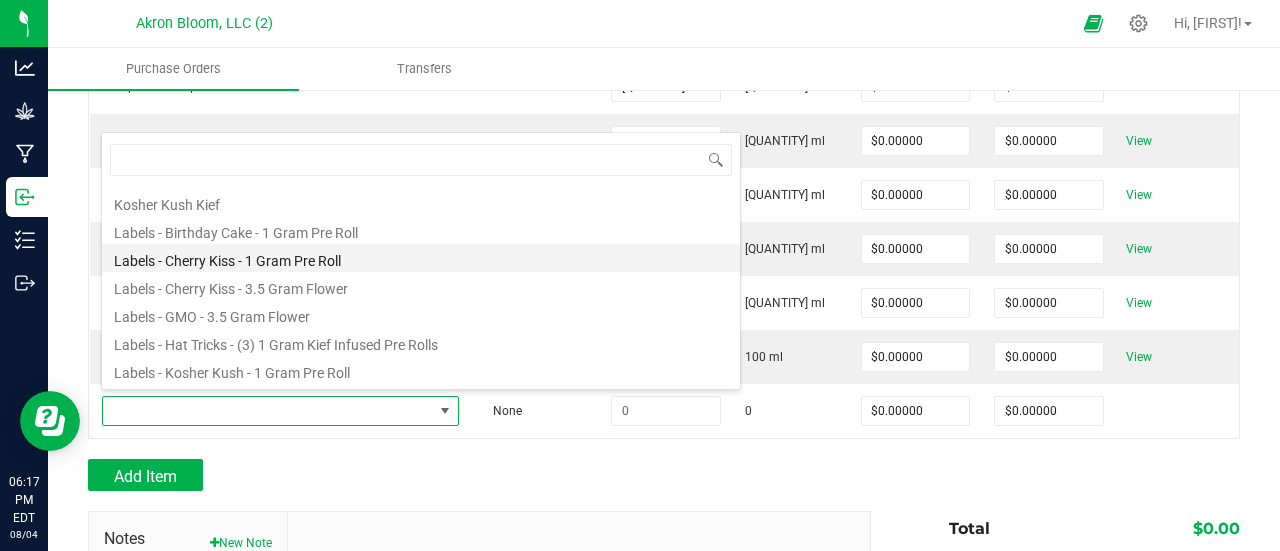 click on "Labels - Cherry Kiss - 1 Gram Pre Roll" at bounding box center [421, 258] 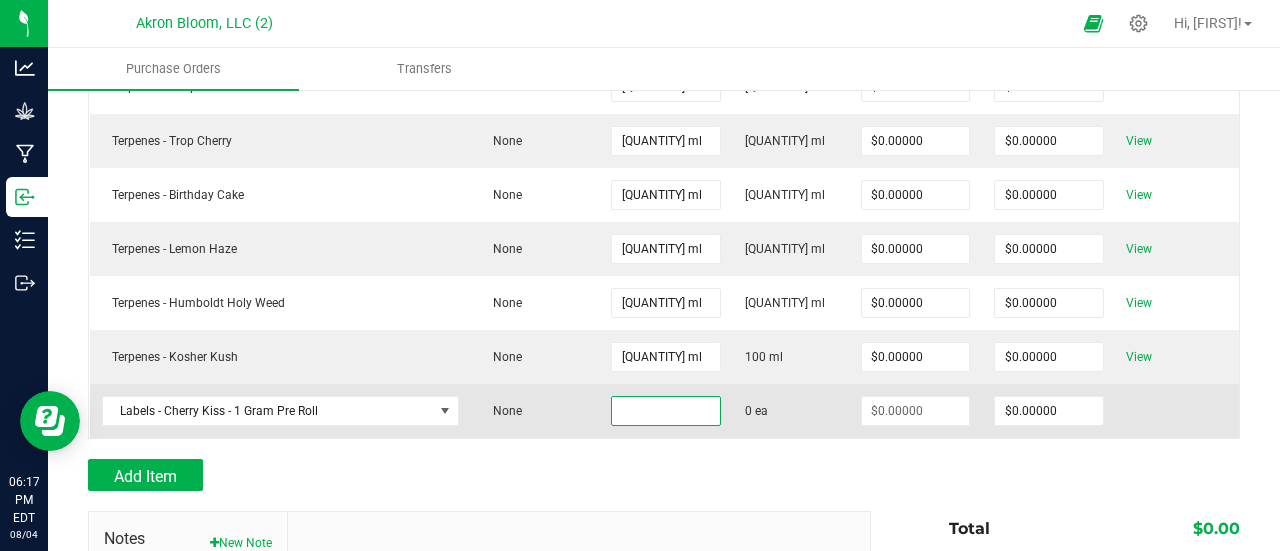 click at bounding box center (666, 411) 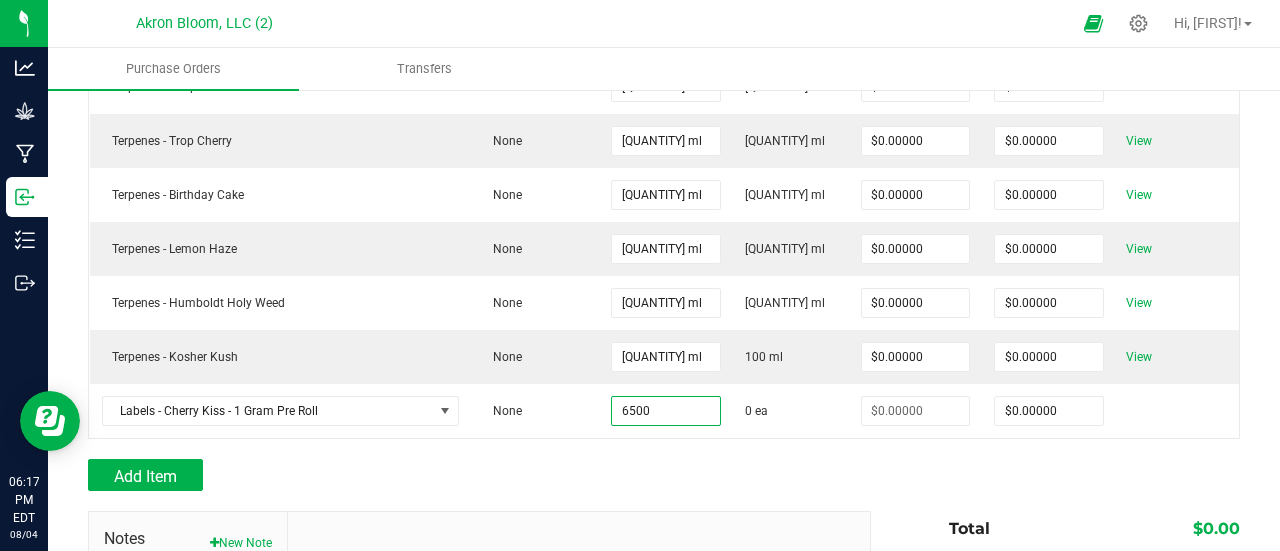 type on "[QUANTITY] ea" 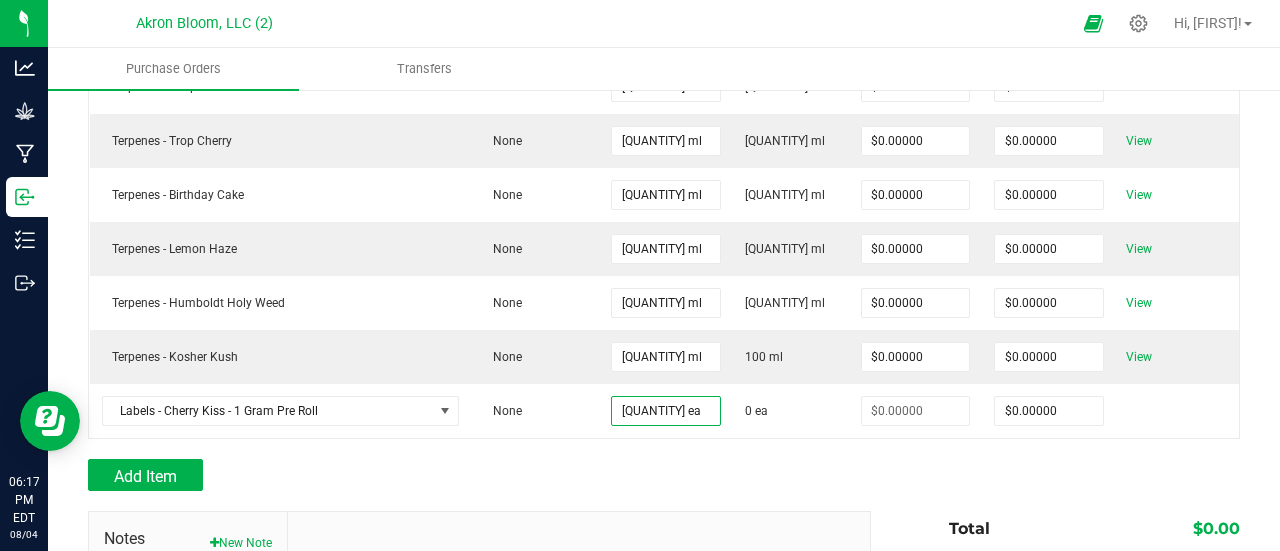 click on "Add Item" at bounding box center (472, 475) 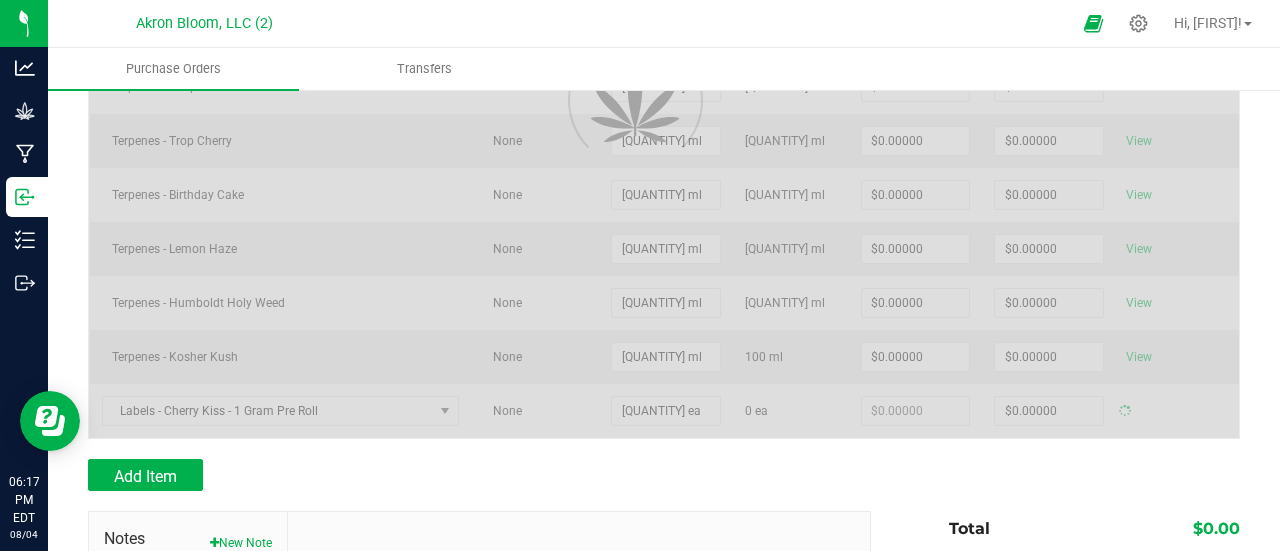 type on "$0.00000" 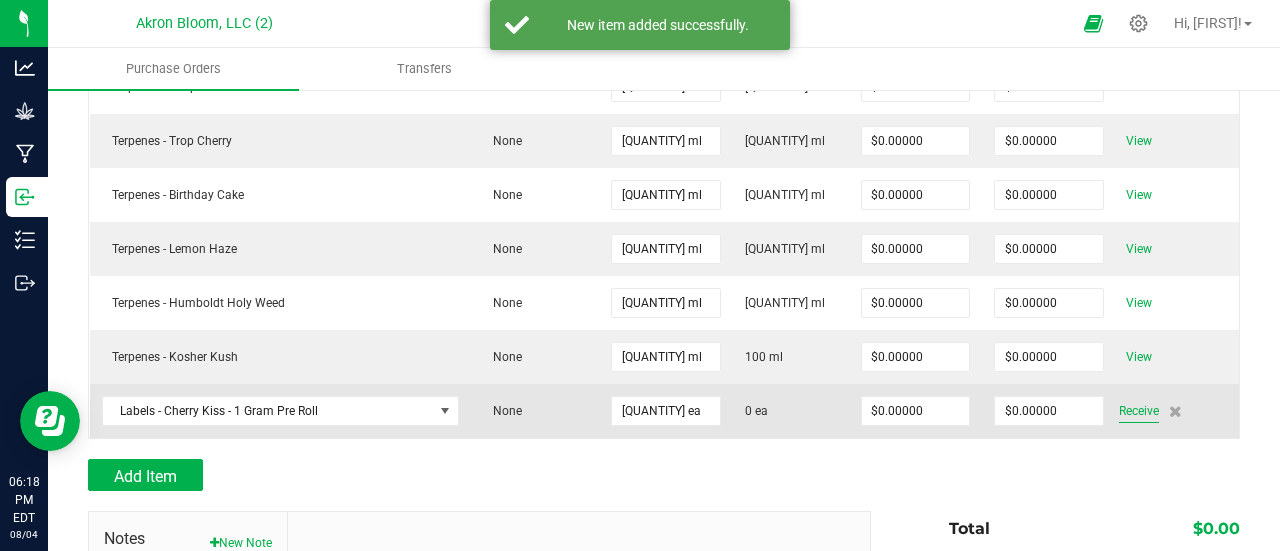 click on "Receive" at bounding box center [1139, 411] 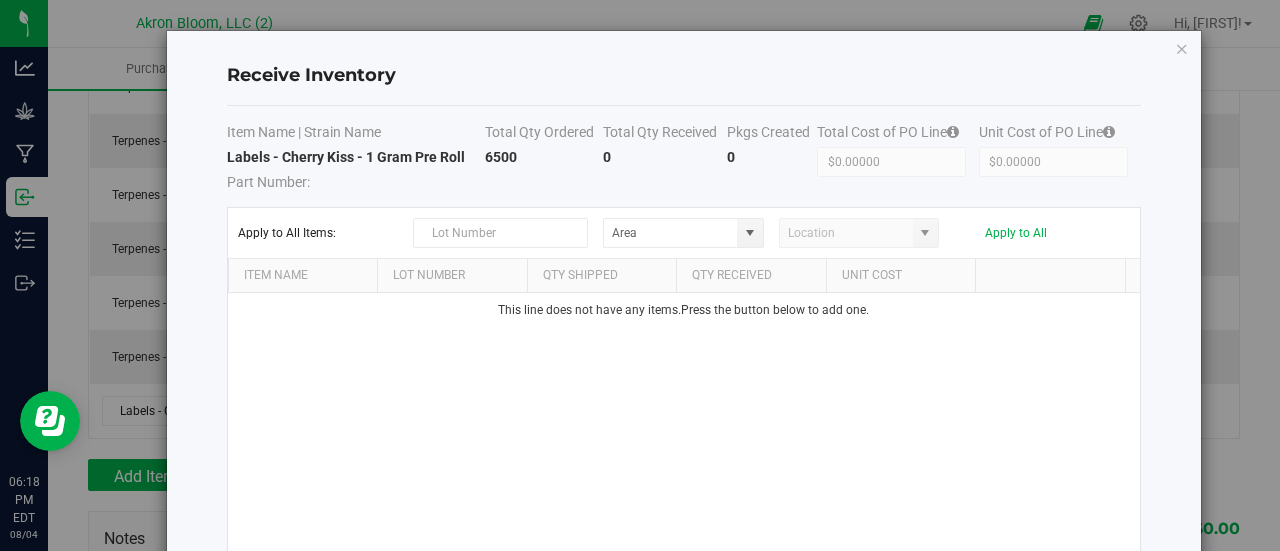 click on "Receive Inventory Item Name | Strain Name Total Qty Ordered Total Qty Received Pkgs Created Total Cost of PO Line  Unit Cost of PO Line  Labels - Cherry Kiss - 1 Gram Pre Roll  Part Number:    6500 0 0 $0.00000 $0.00000  Apply to All Items:   Apply to All  Item Name Lot Number Qty Shipped Qty Received Unit Cost  This line does not have any items.   Press the button below to add one.   Add New Line  PO Order Line 11 of 11 Changes are auto-saved  Close" at bounding box center [684, 337] 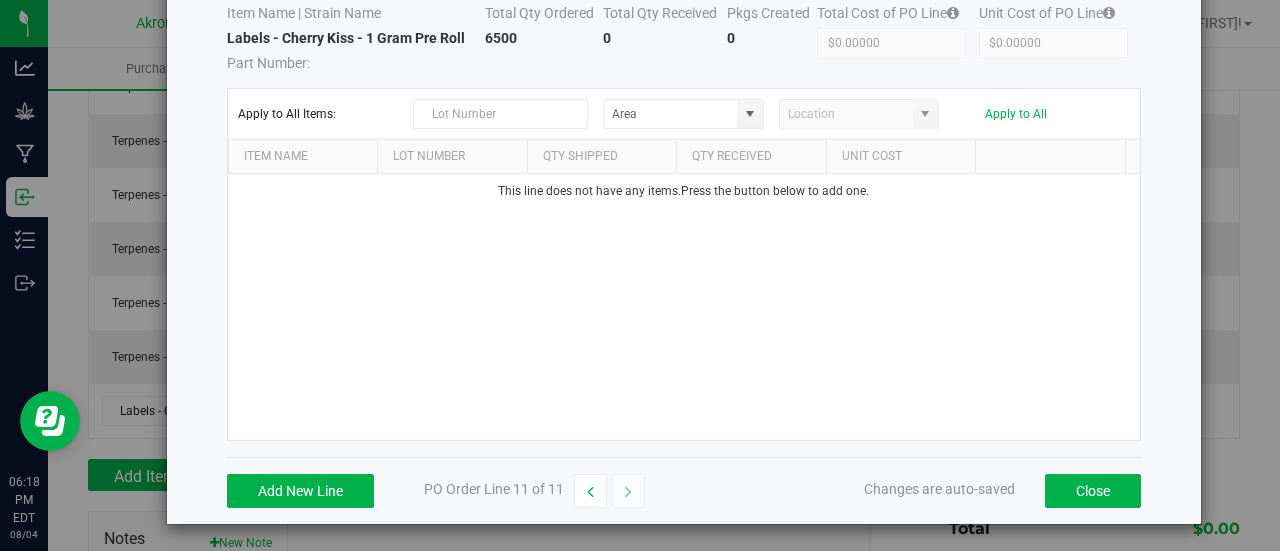 scroll, scrollTop: 79, scrollLeft: 0, axis: vertical 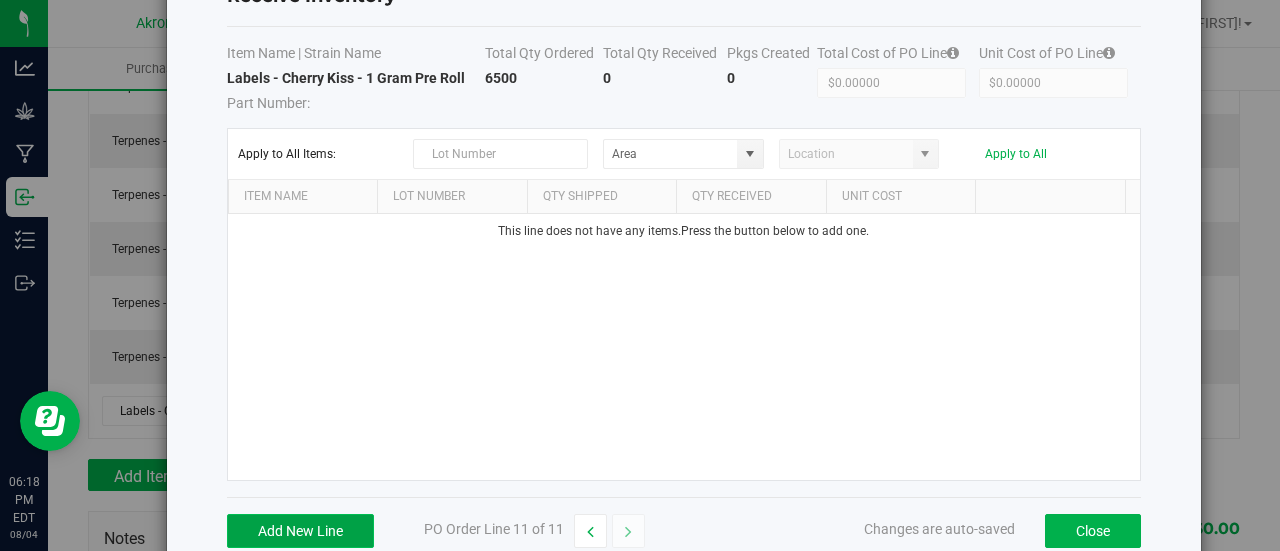 click on "Add New Line" at bounding box center [300, 531] 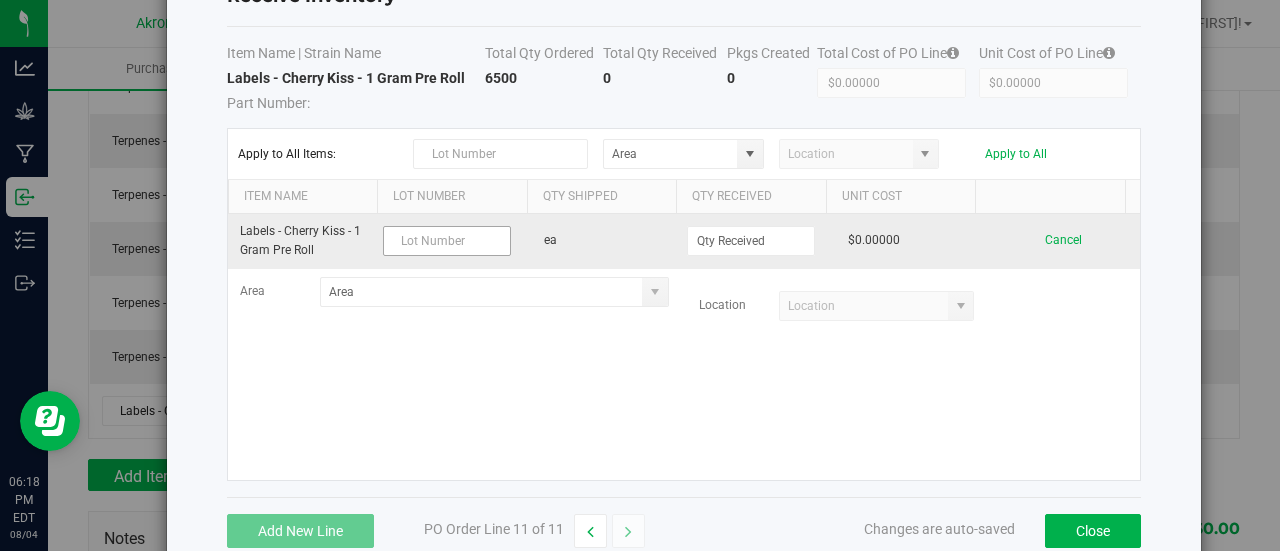 click at bounding box center [447, 241] 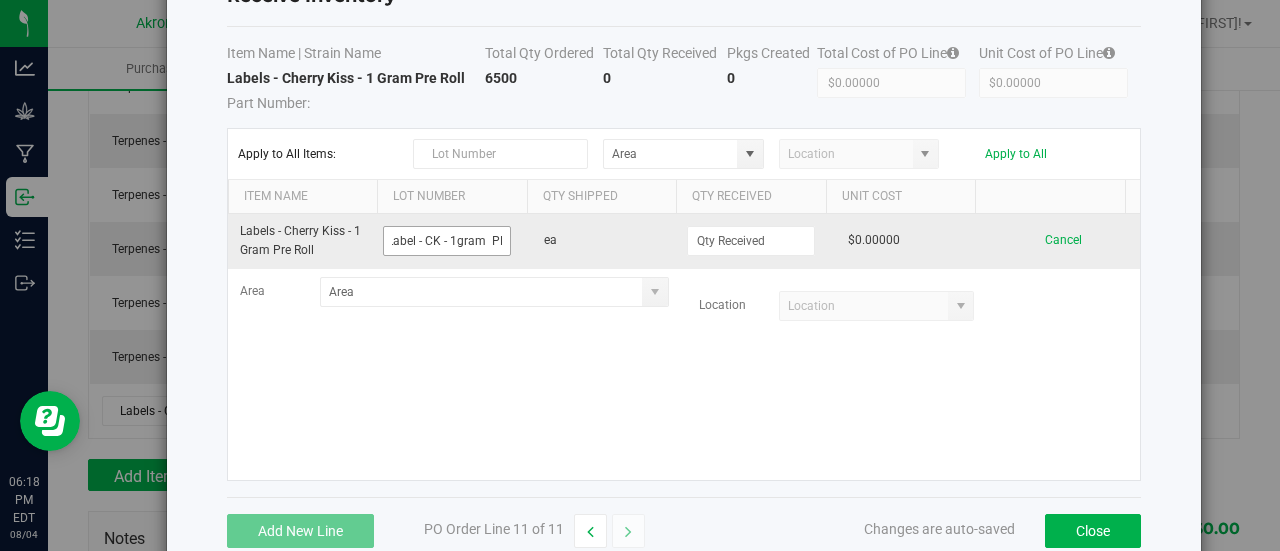 scroll, scrollTop: 0, scrollLeft: 22, axis: horizontal 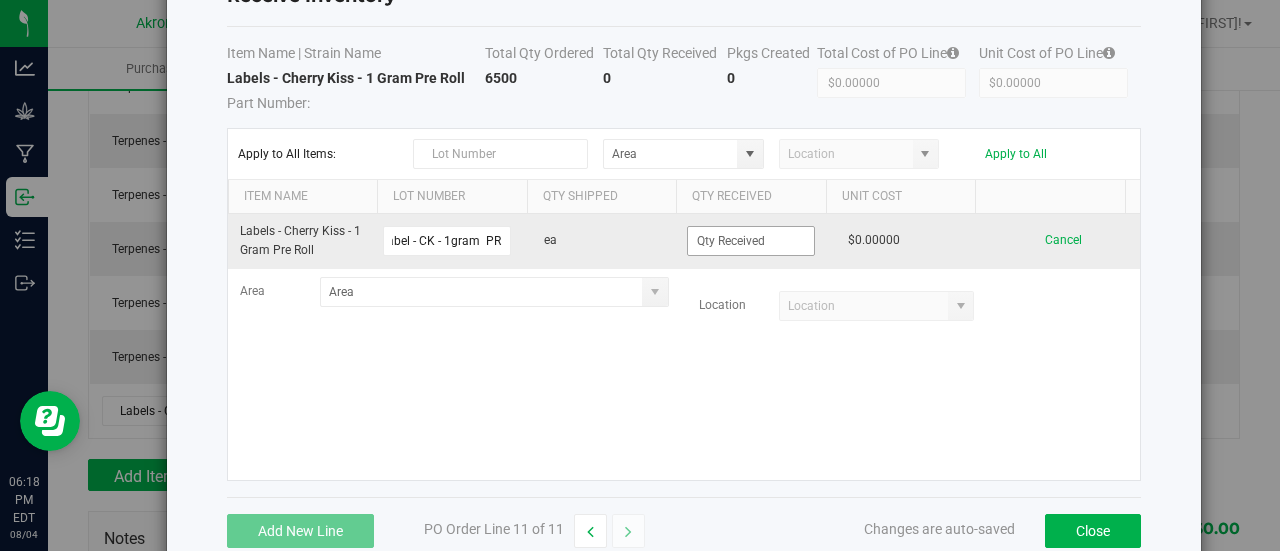 type on "Label - CK - 1gram  PR" 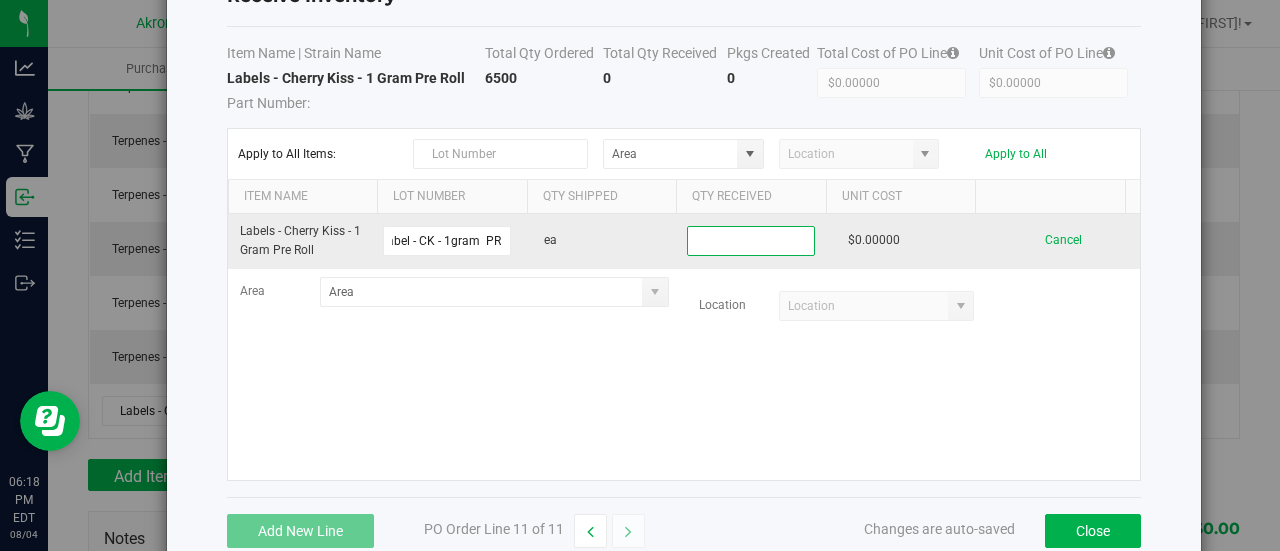 scroll, scrollTop: 0, scrollLeft: 0, axis: both 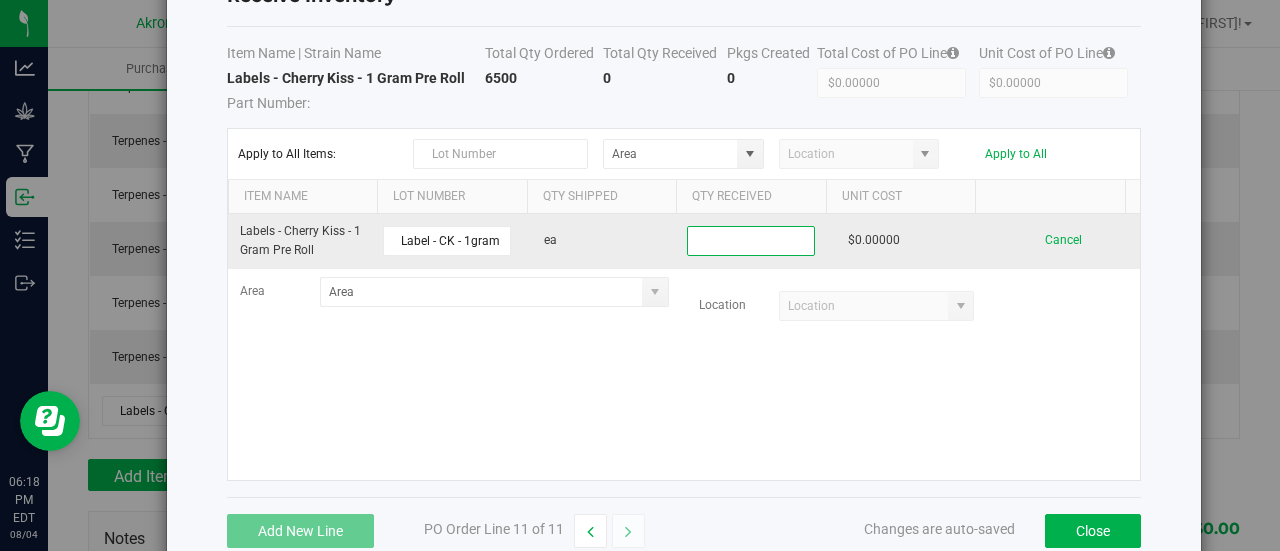 click at bounding box center (751, 241) 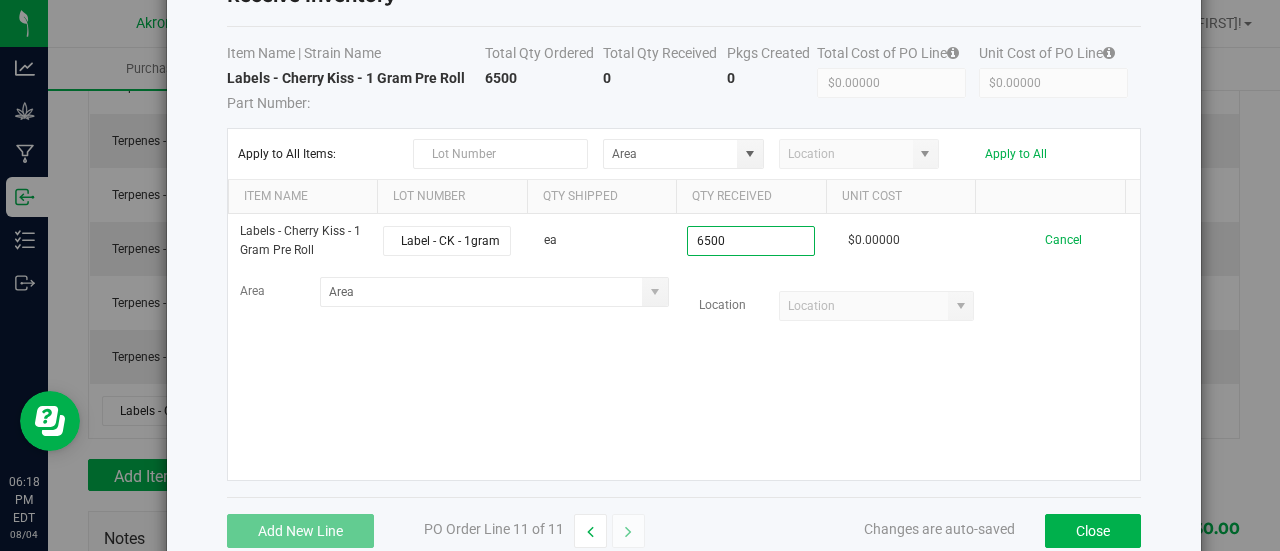 type on "[QUANTITY] ea" 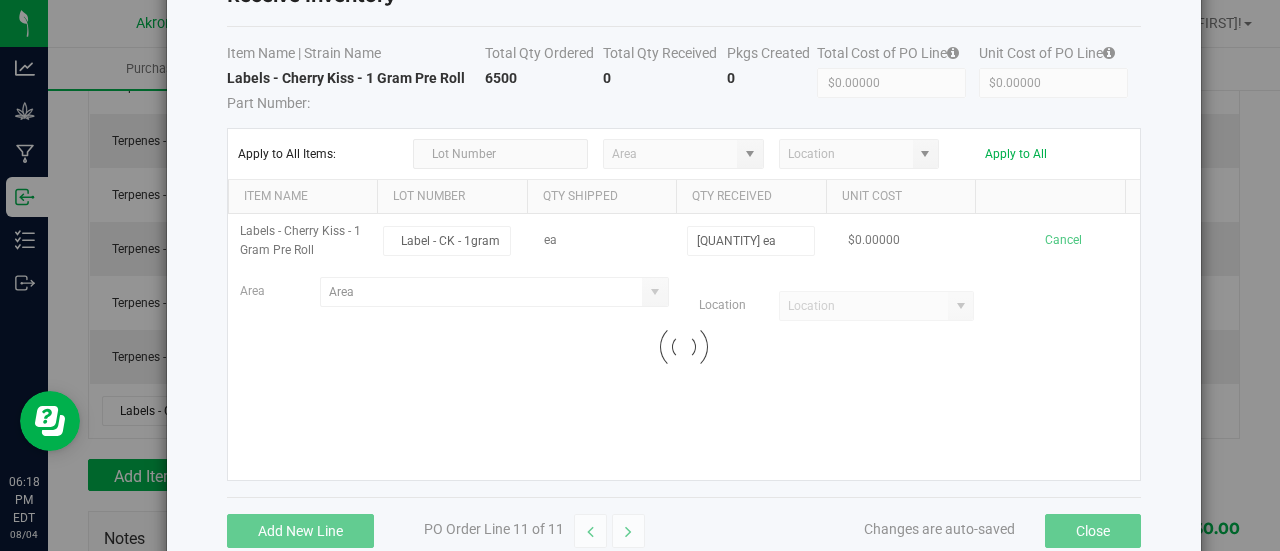 click on "Labels - Cherry Kiss - 1 Gram Pre Roll  Label - CK - 1gram  PR   ea  6500 ea  $0.00000   Cancel   Area   Location  Loading" at bounding box center [684, 347] 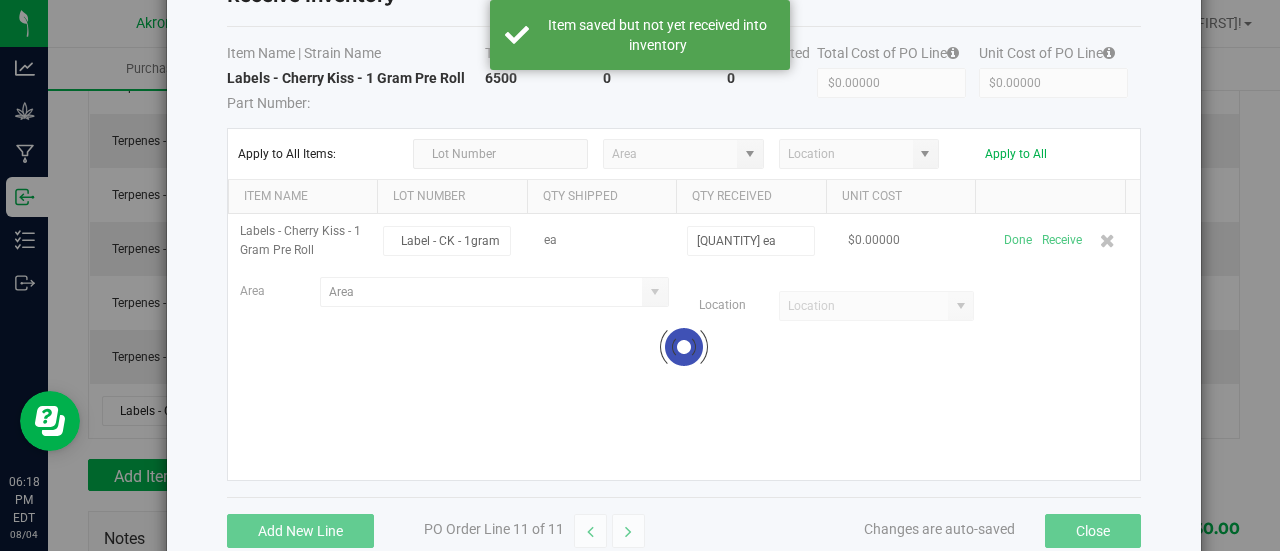 scroll, scrollTop: 527, scrollLeft: 0, axis: vertical 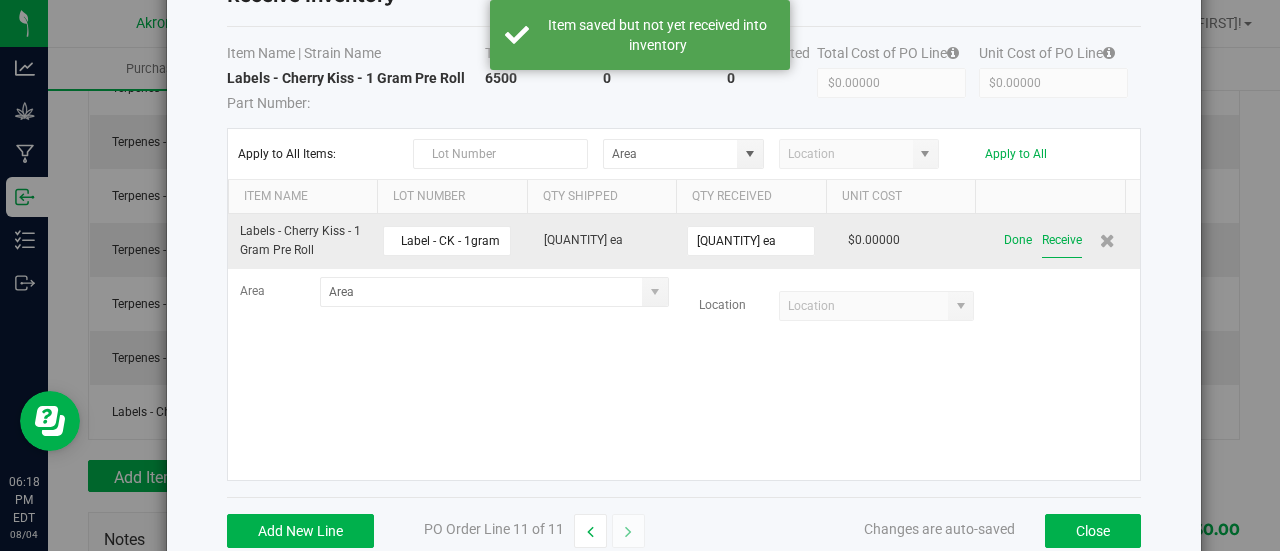 click on "Receive" at bounding box center [1062, 240] 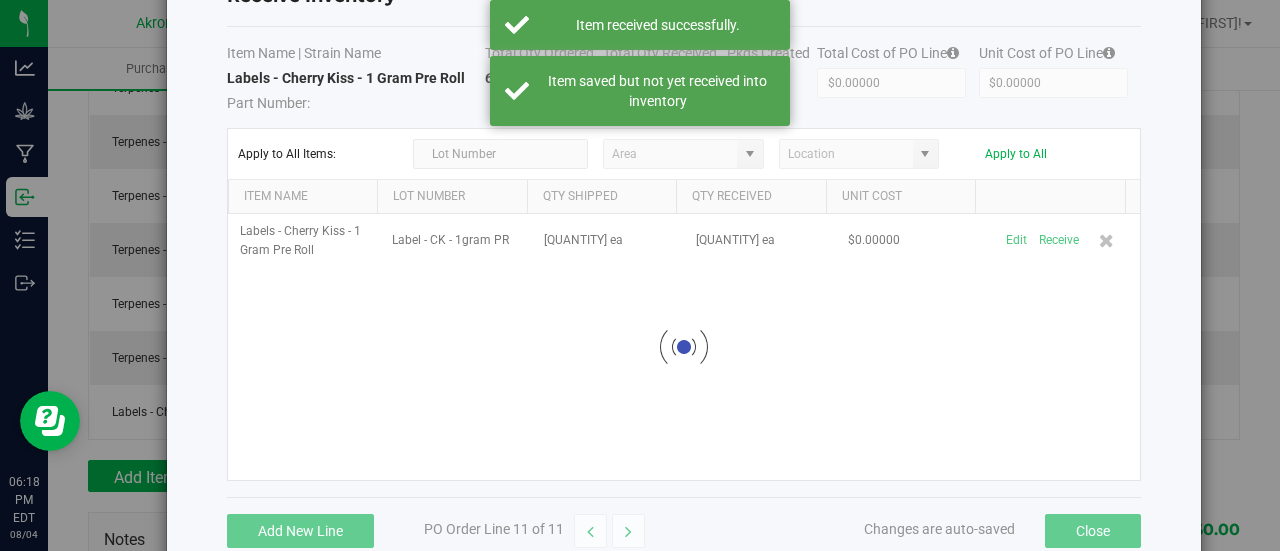 scroll, scrollTop: 560, scrollLeft: 0, axis: vertical 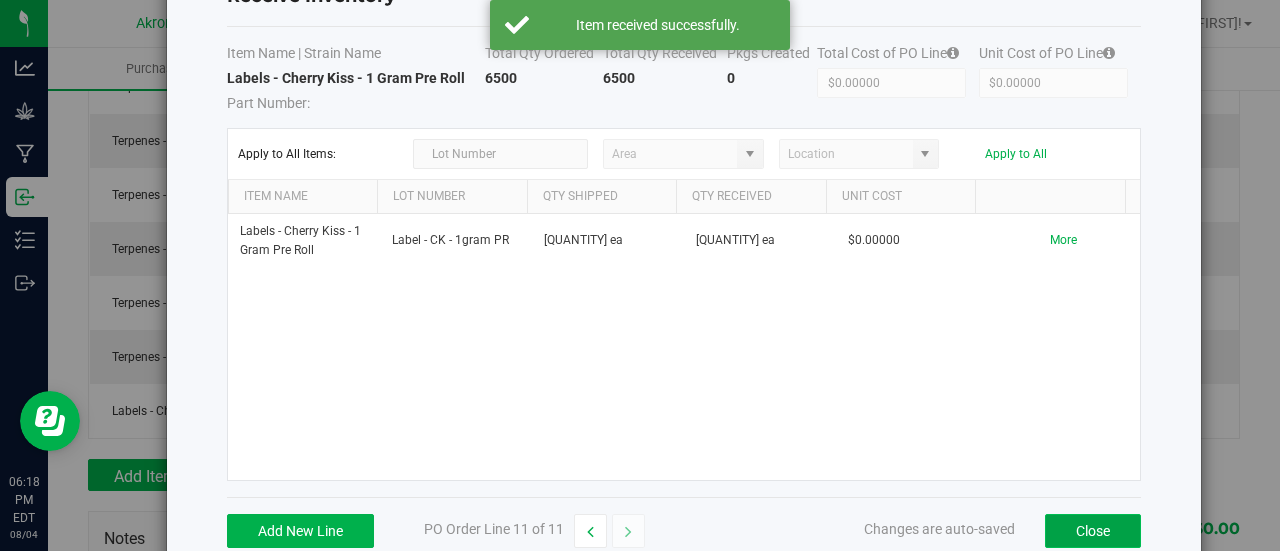 click on "Close" at bounding box center (1093, 531) 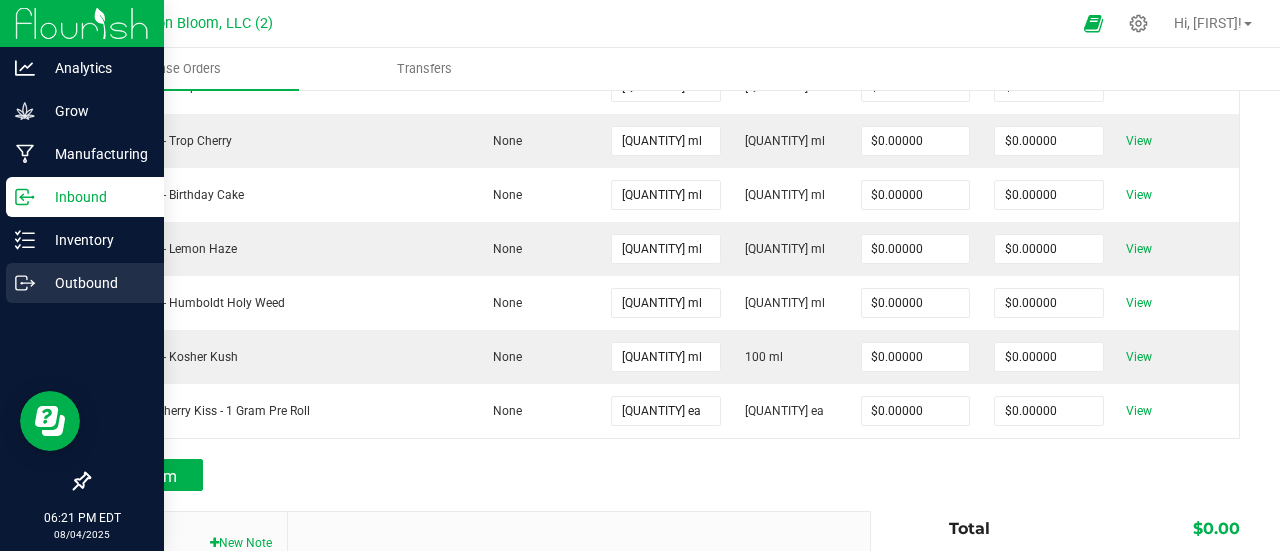click on "Outbound" at bounding box center (95, 283) 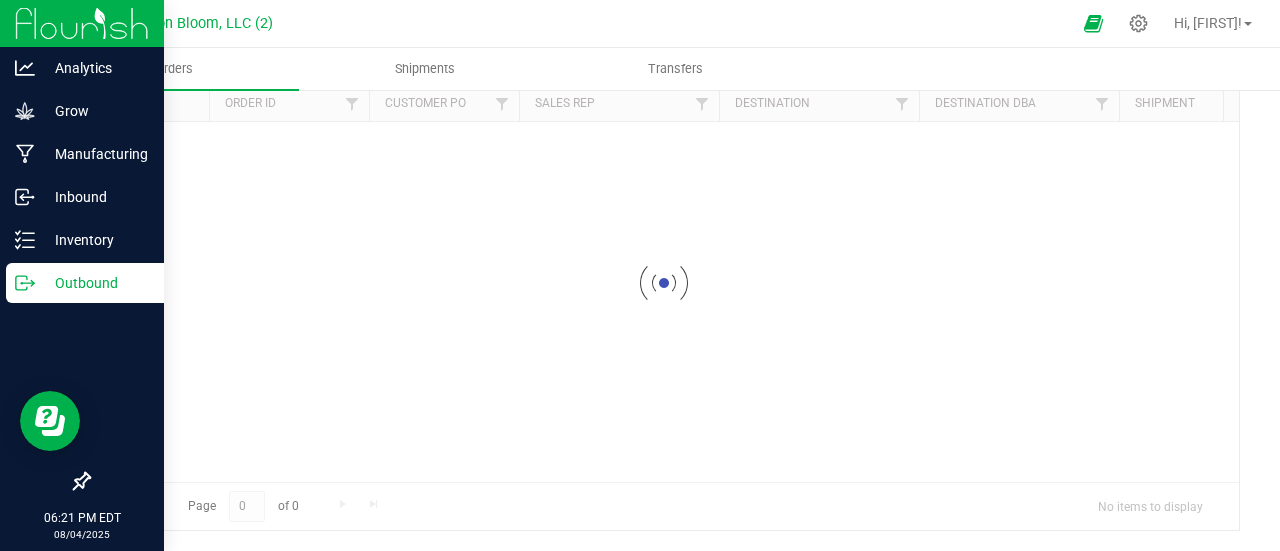 scroll, scrollTop: 0, scrollLeft: 0, axis: both 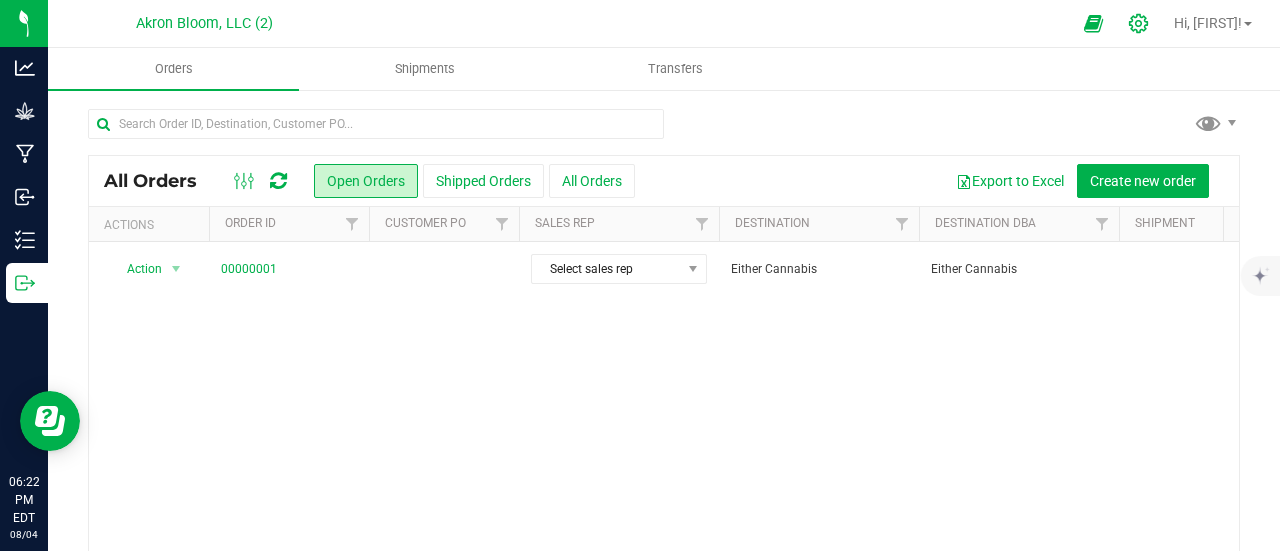 click 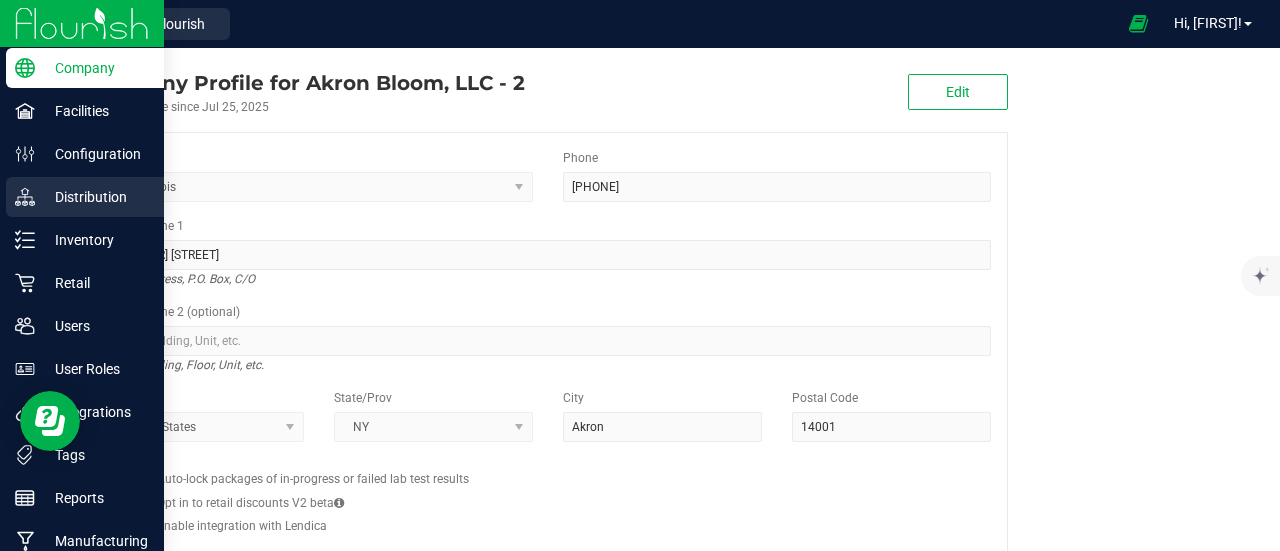 click on "Distribution" at bounding box center (95, 197) 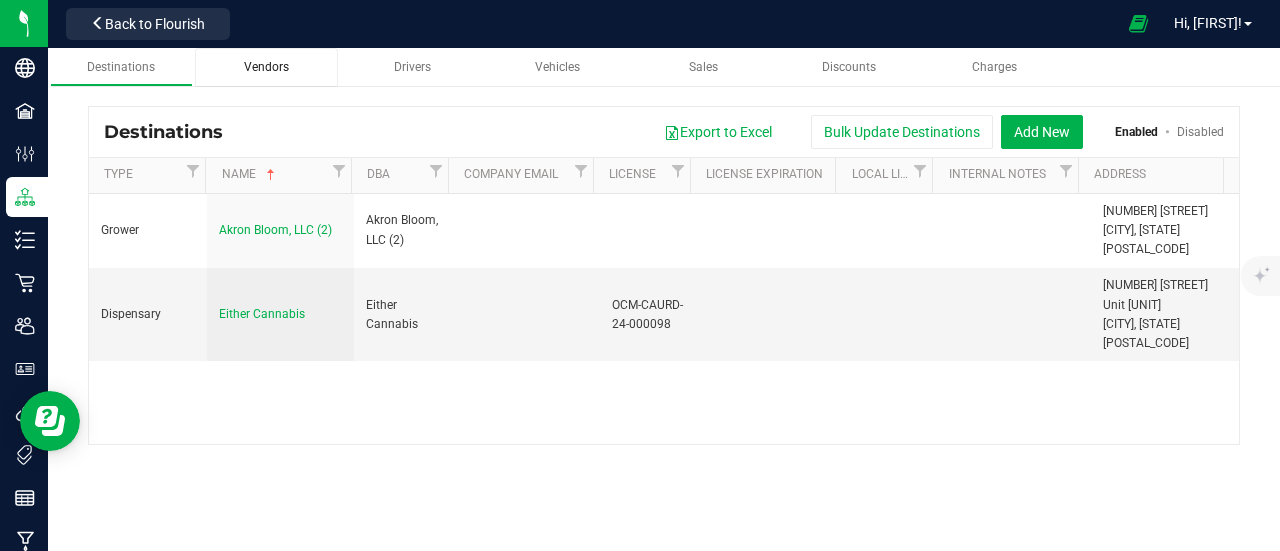 click on "Vendors" at bounding box center [266, 67] 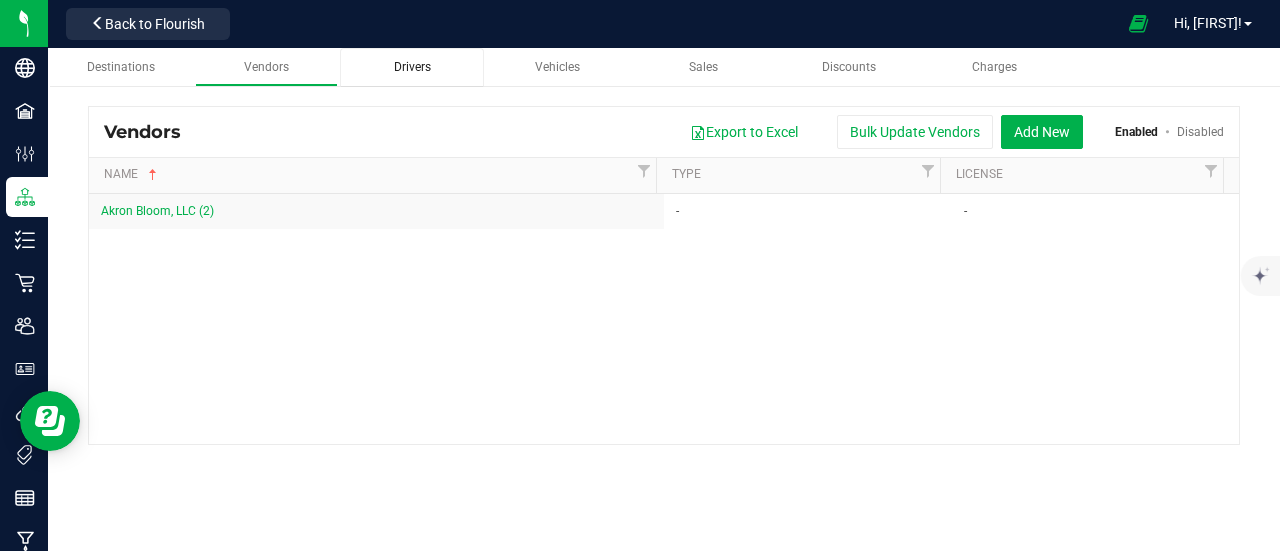 click on "Drivers" at bounding box center (412, 67) 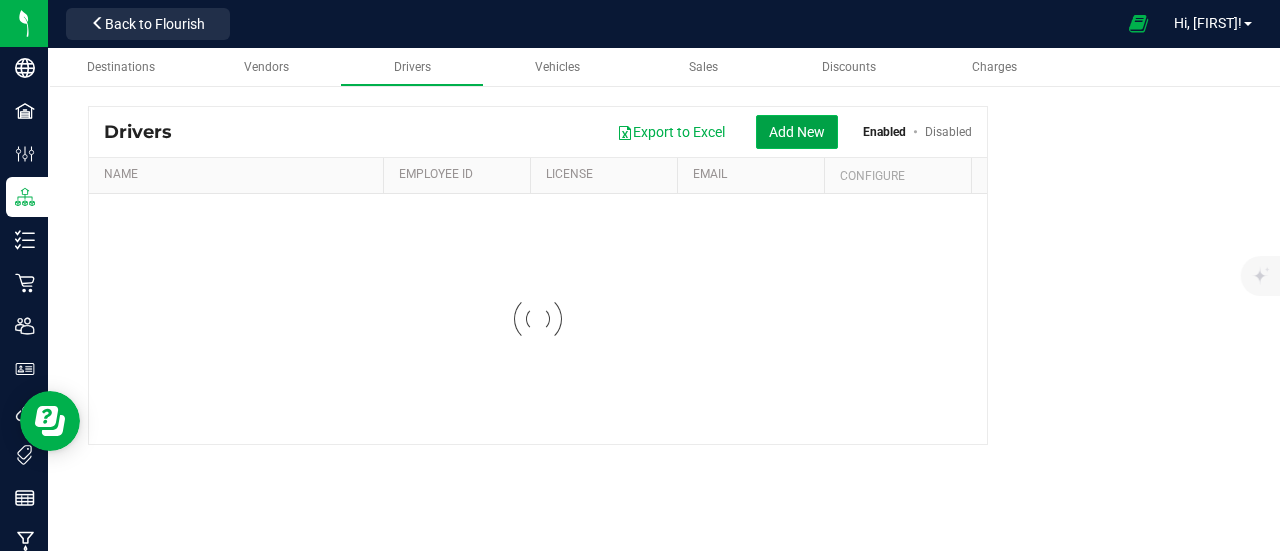 click on "Add New" at bounding box center (797, 132) 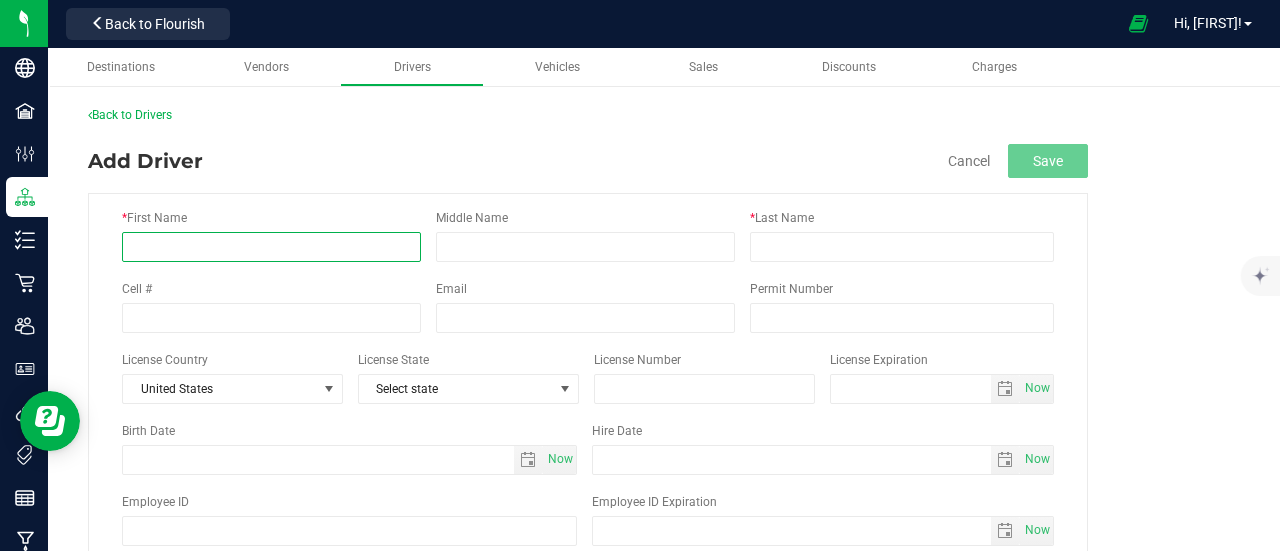 click on "*
First Name" at bounding box center [271, 247] 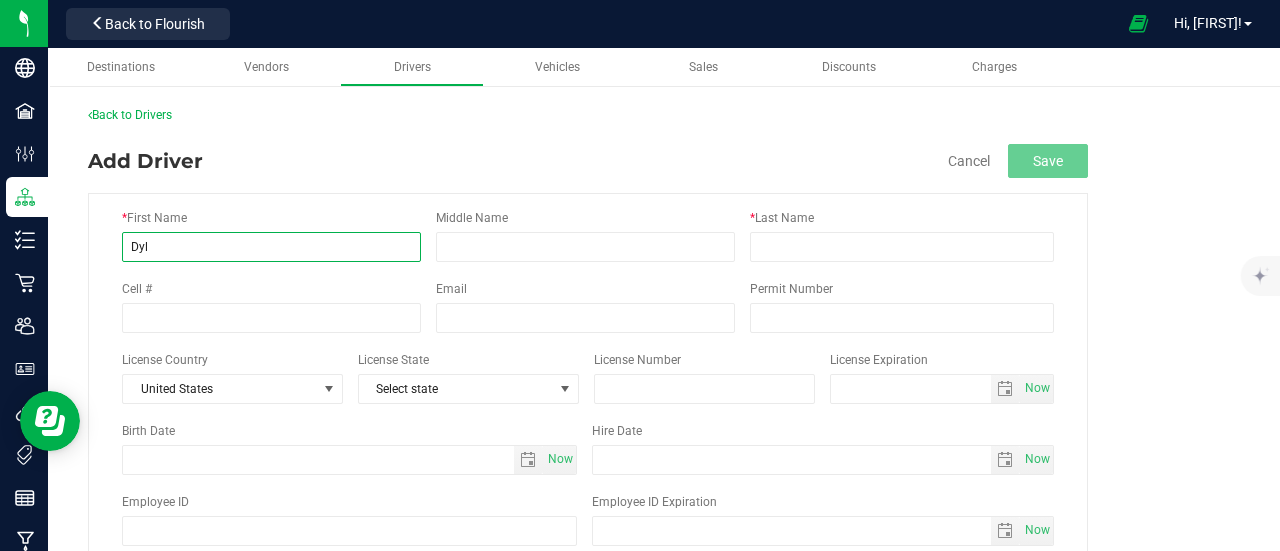 type on "Dylan" 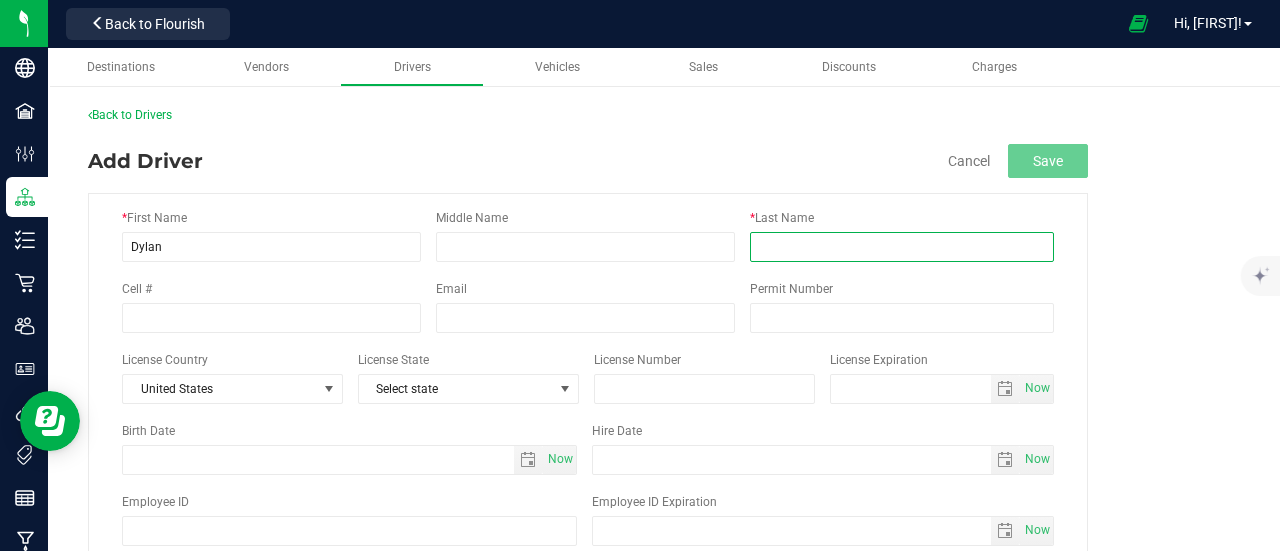 click on "*
Last Name" at bounding box center (902, 247) 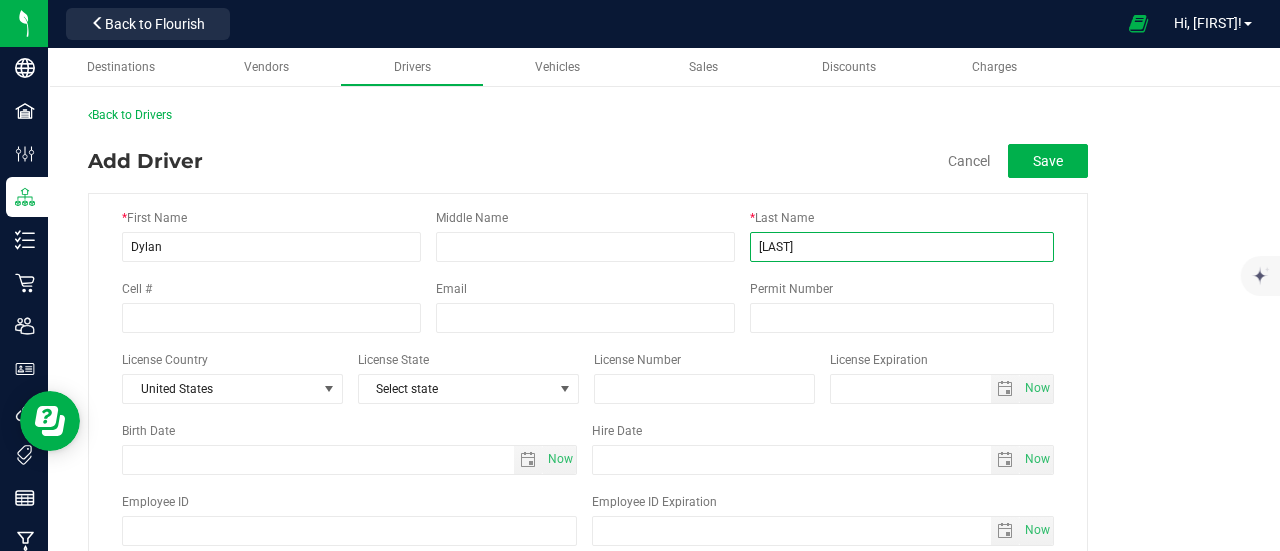 type on "[LAST]" 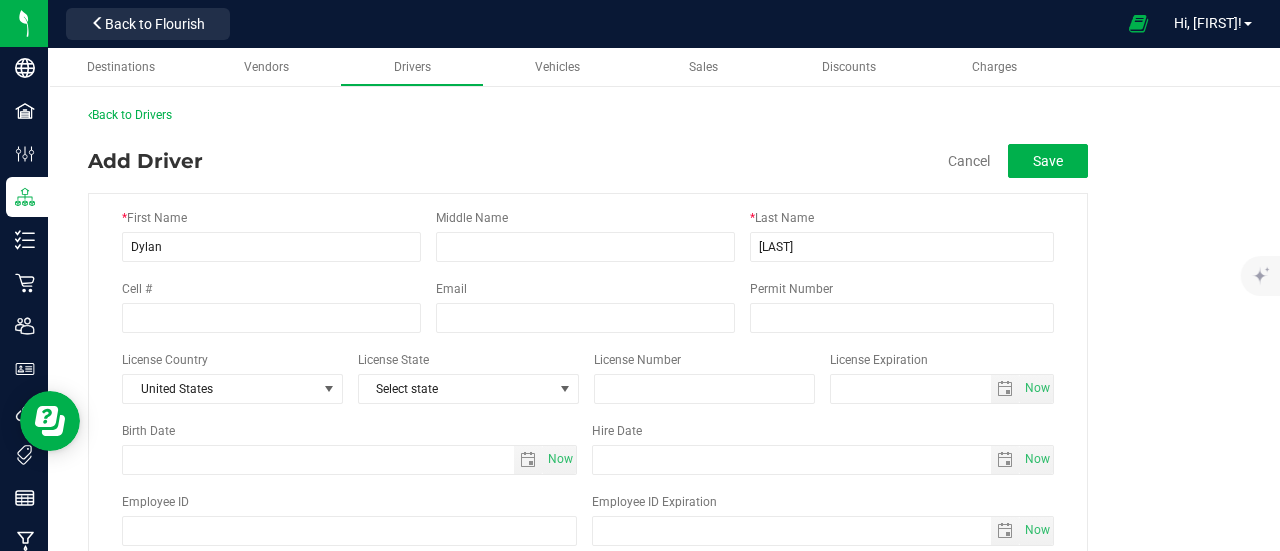 click on "Add Driver
Cancel
Save" at bounding box center (588, 161) 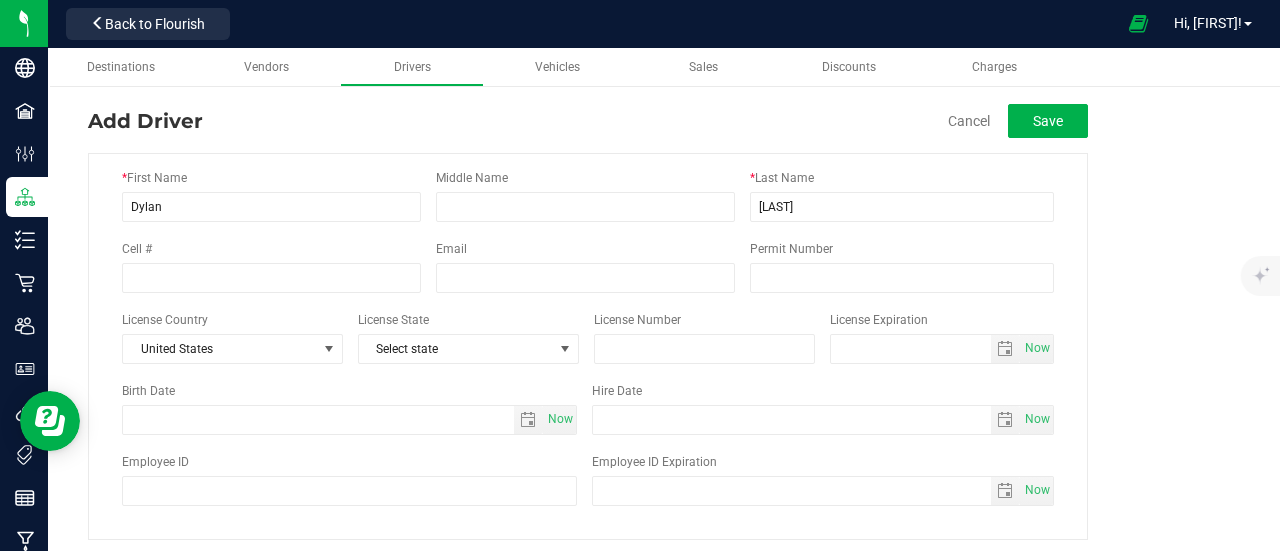 scroll, scrollTop: 46, scrollLeft: 0, axis: vertical 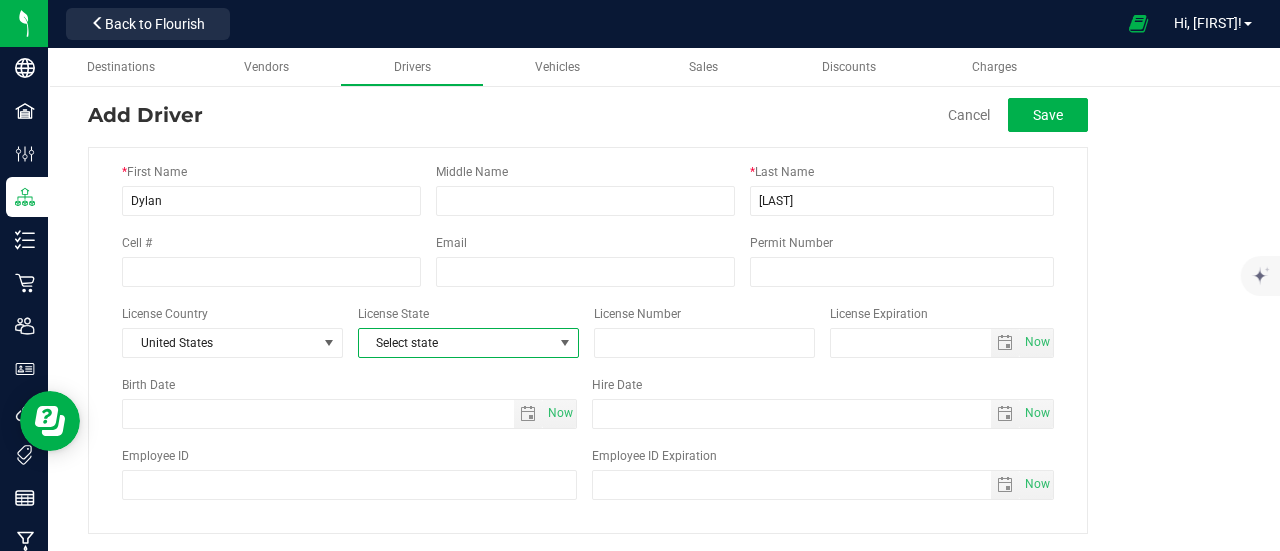 click at bounding box center (565, 343) 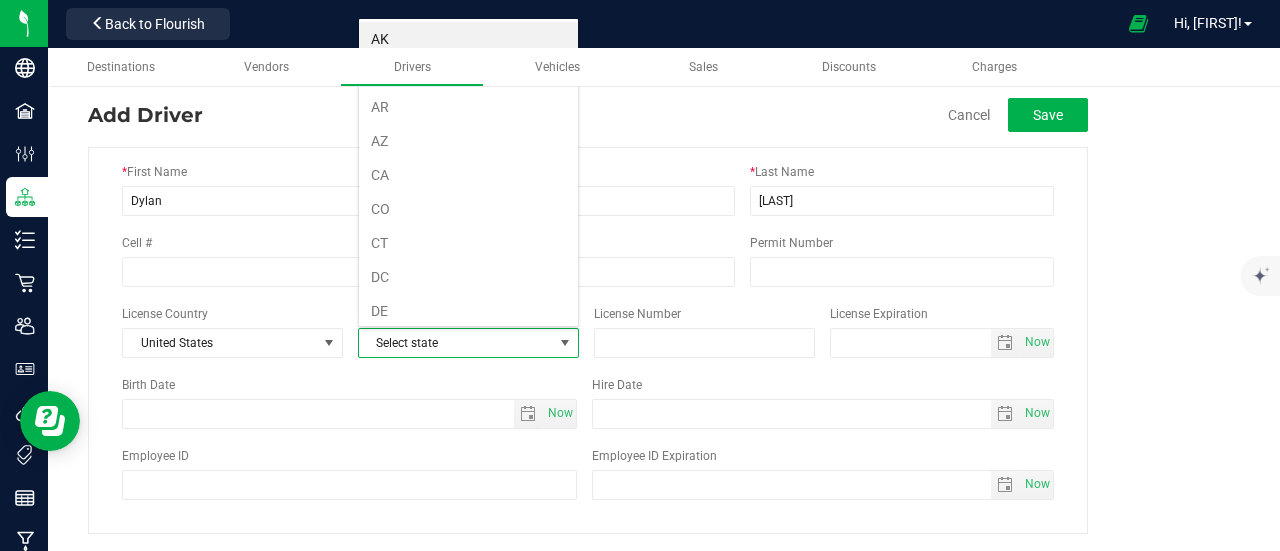scroll, scrollTop: 99970, scrollLeft: 99778, axis: both 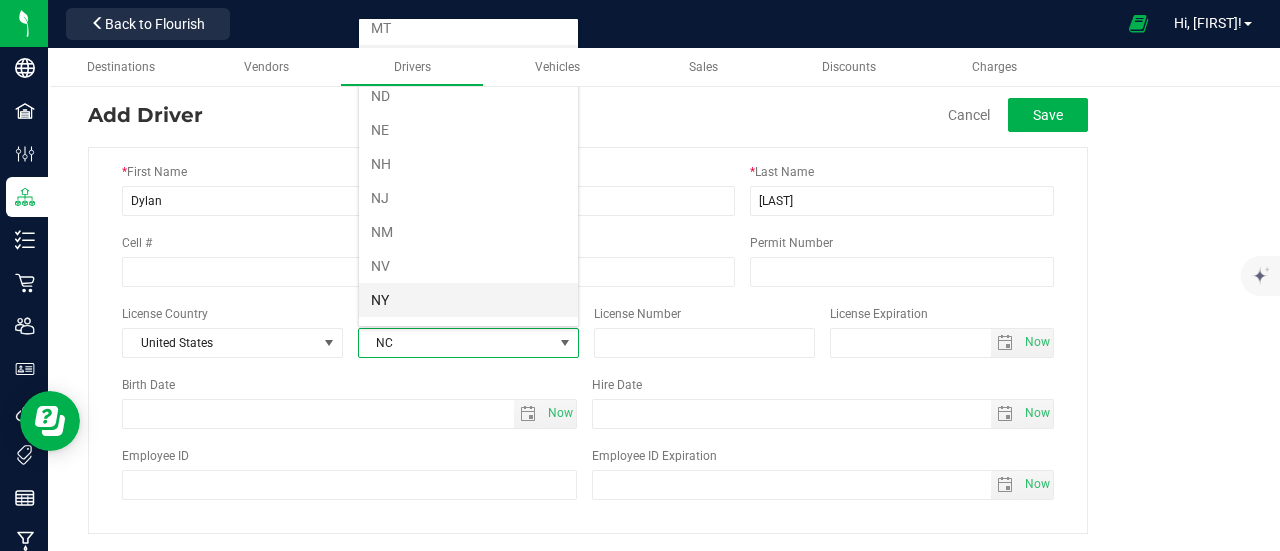 click on "NY" at bounding box center (468, 300) 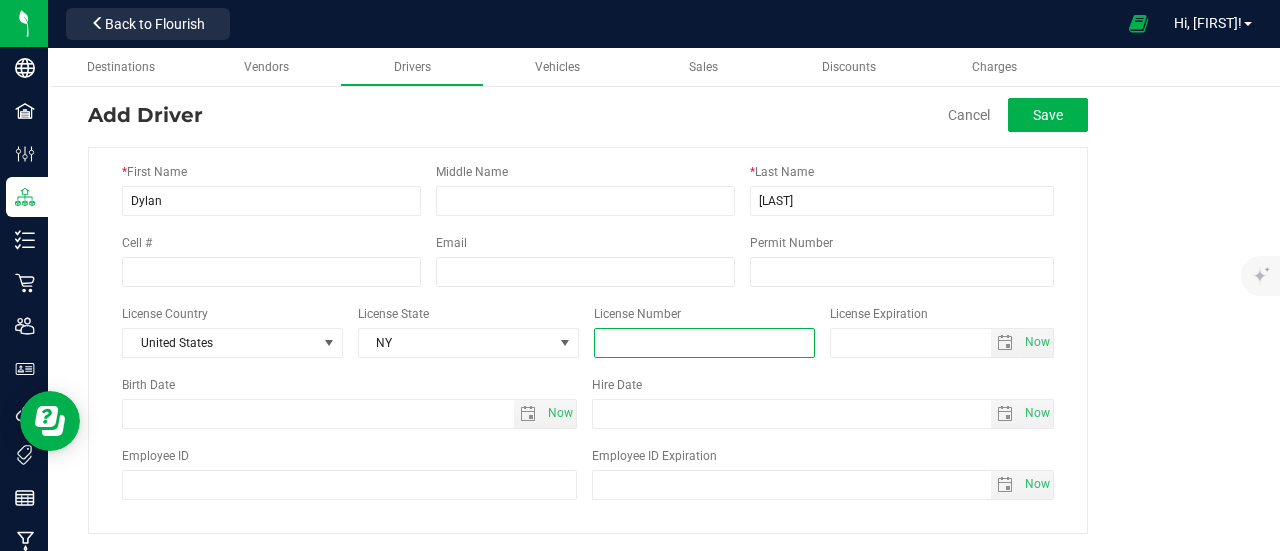 click at bounding box center (704, 343) 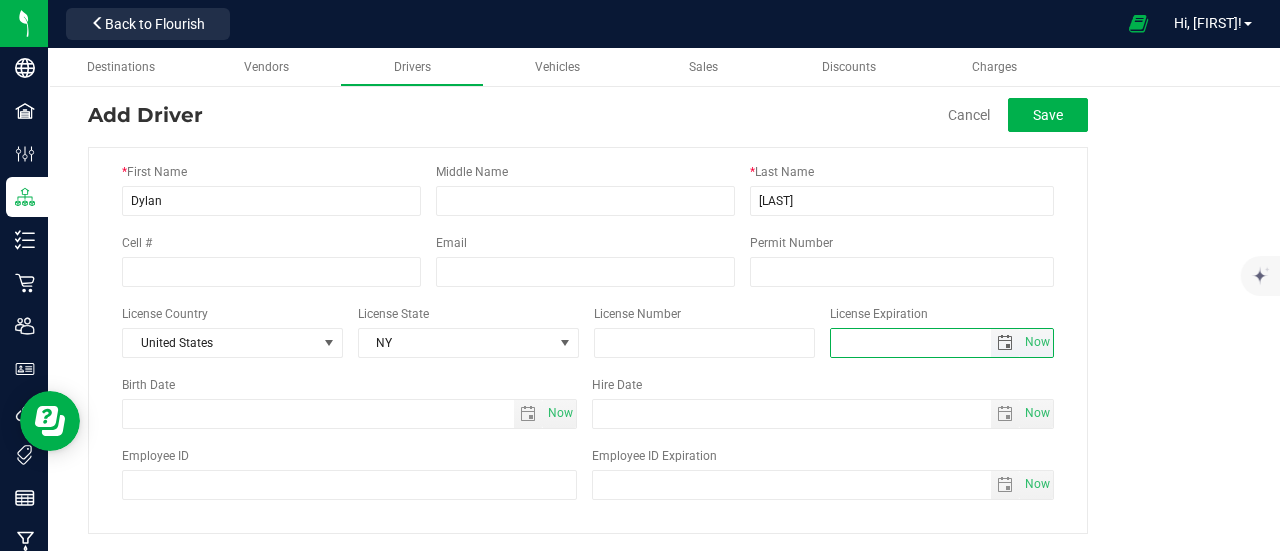 click at bounding box center (911, 343) 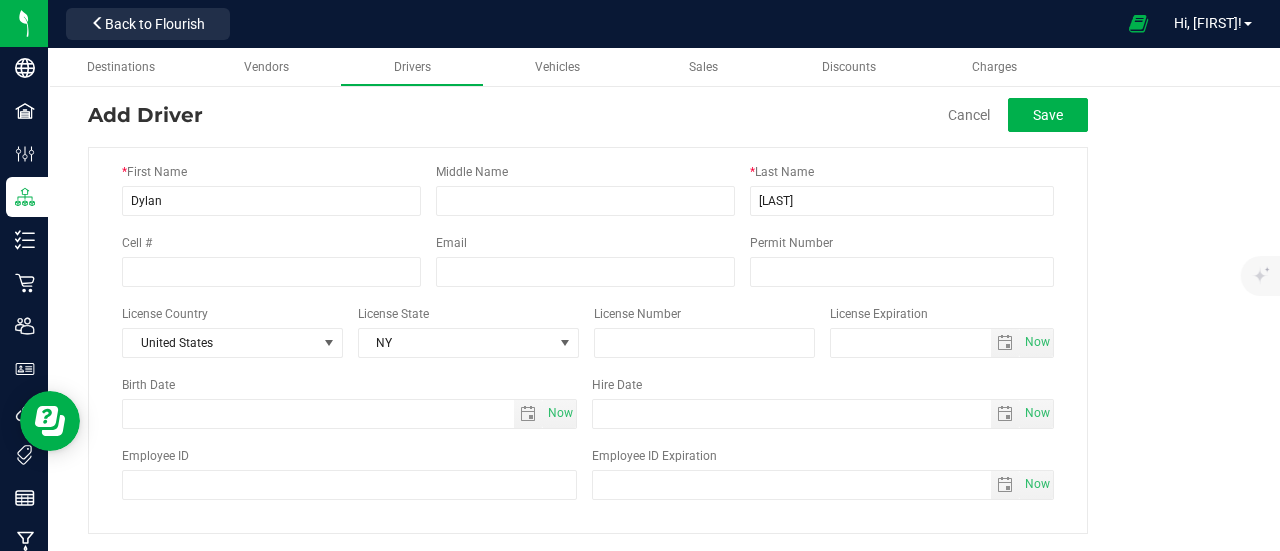 click on "*
First Name
[FIRST]
Middle Name
*
Last Name
[LAST]
Cell #
Email
Permit Number
License Country
United States
License State
NY
License Number
License Expiration" at bounding box center [664, 333] 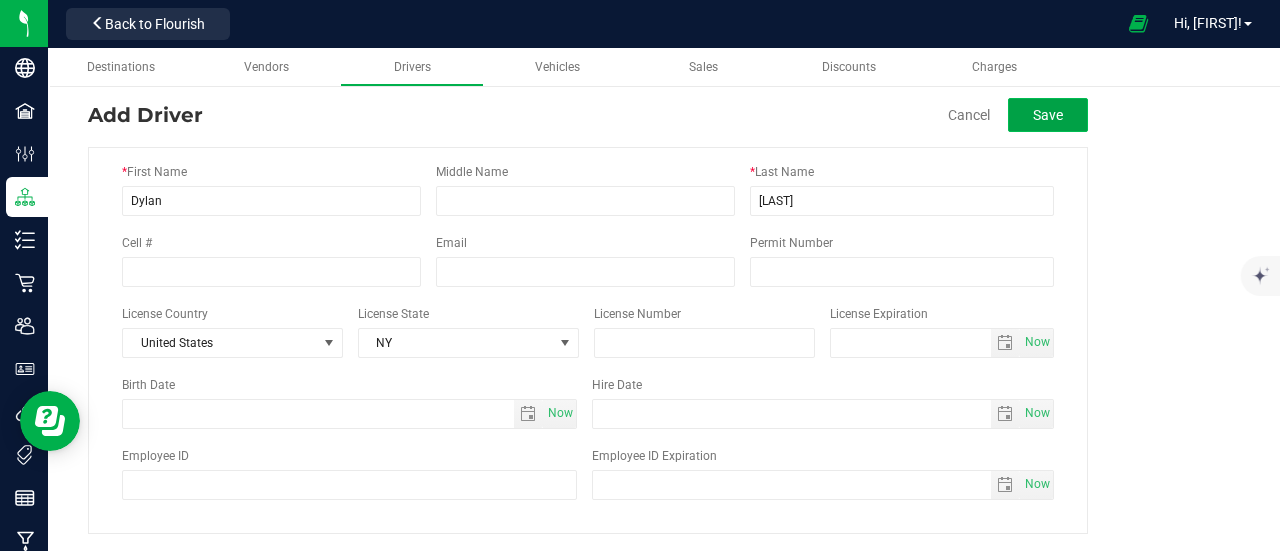 click on "Save" at bounding box center [1048, 115] 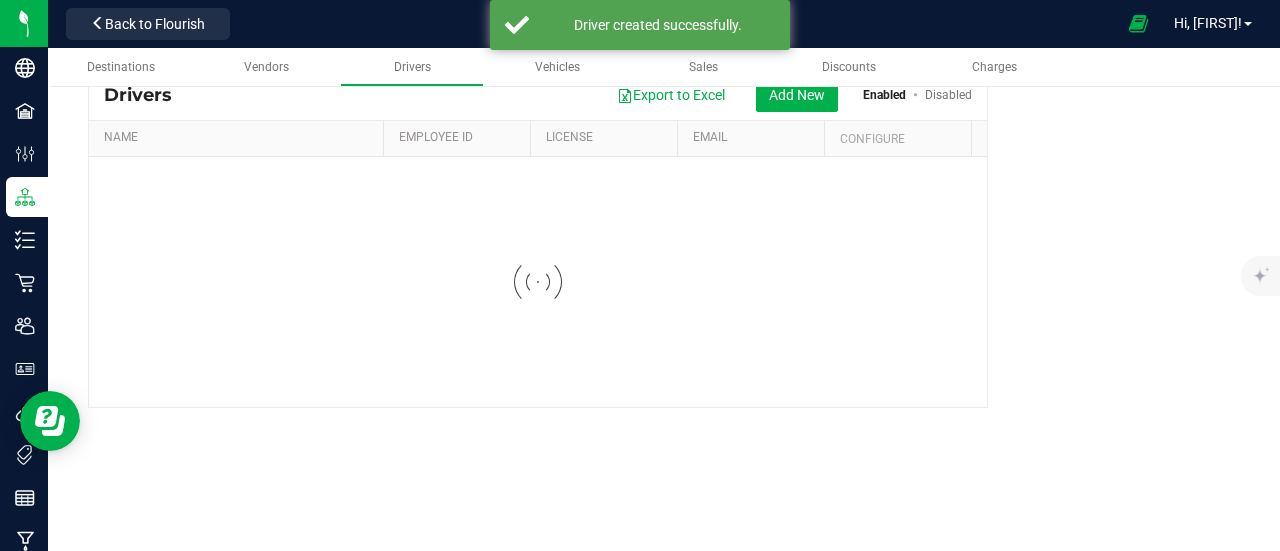 scroll, scrollTop: 36, scrollLeft: 0, axis: vertical 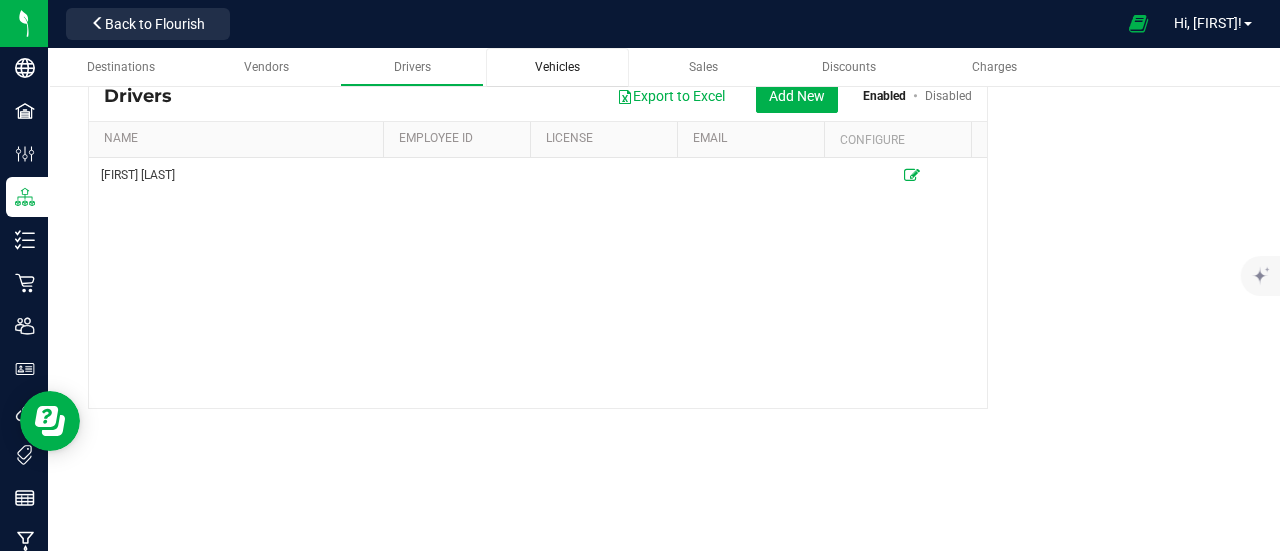 click on "Vehicles" at bounding box center (557, 67) 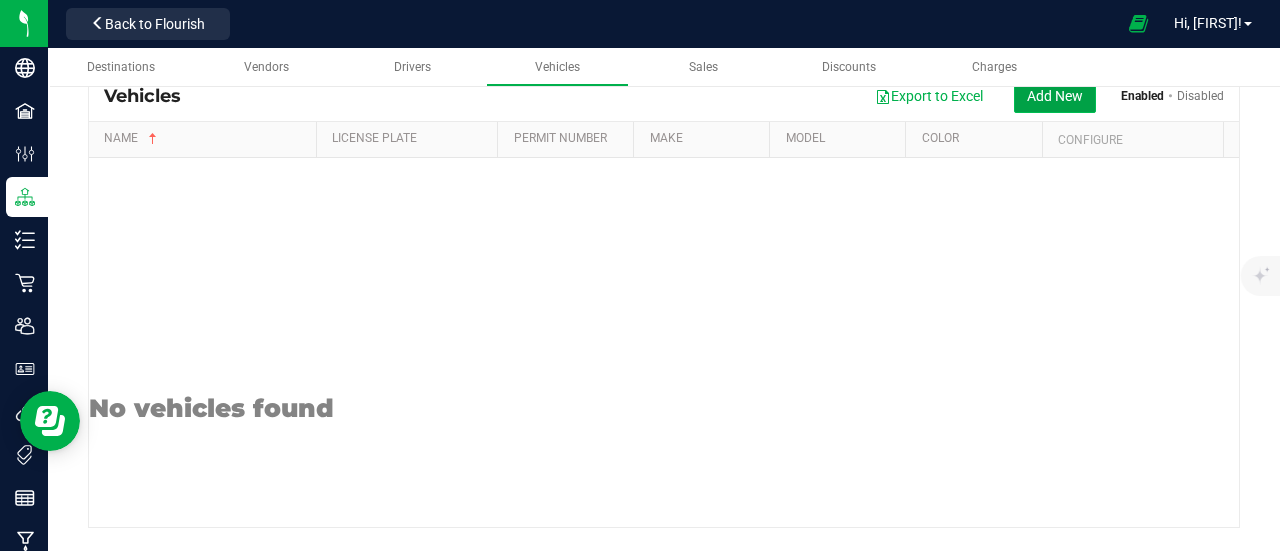 click on "Add New" at bounding box center [1055, 96] 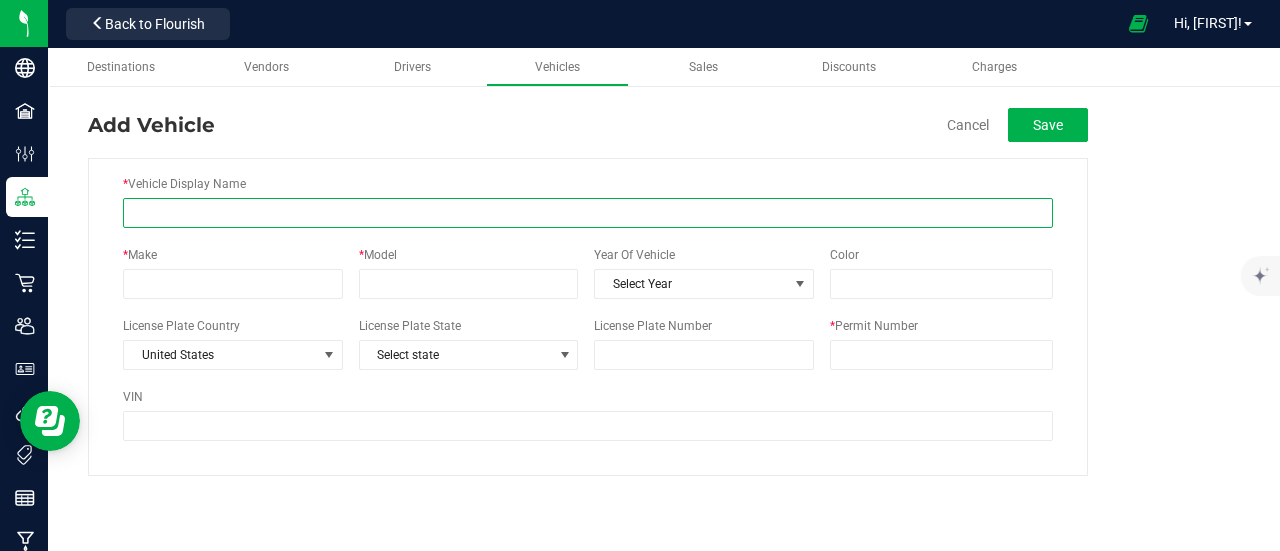 click on "*
Vehicle Display Name" at bounding box center (588, 213) 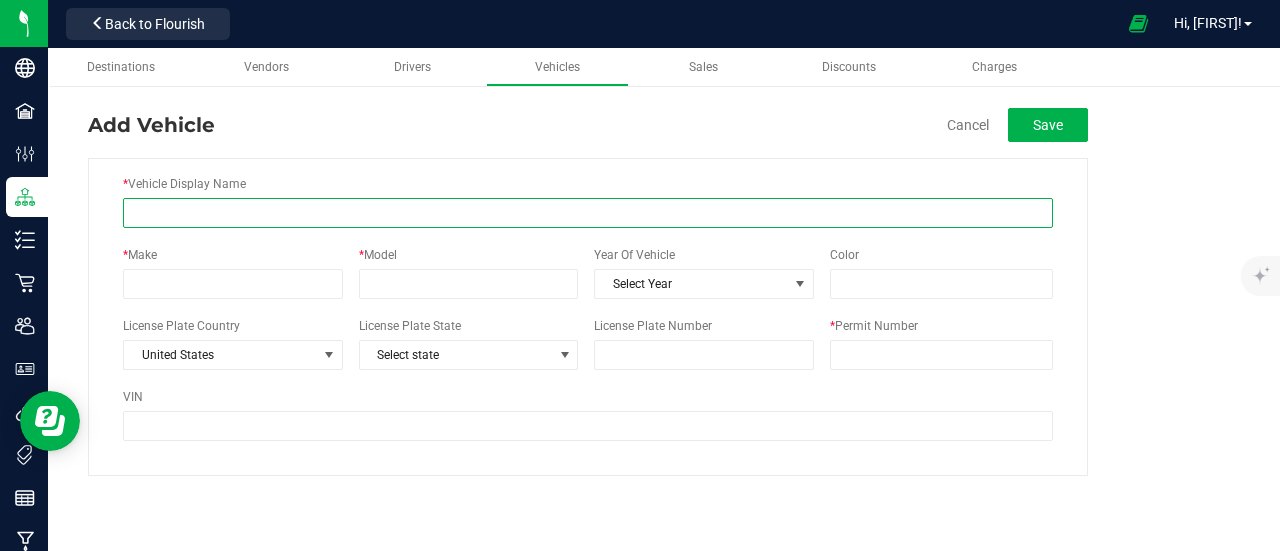 type on "2012 Traverse" 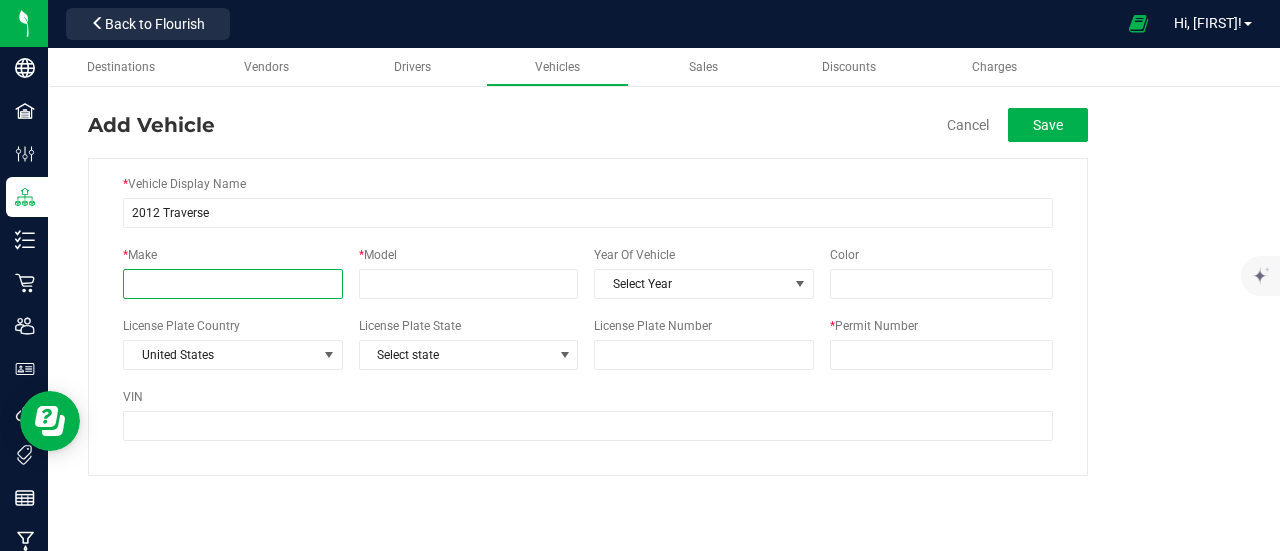 click on "*
Make" at bounding box center [233, 284] 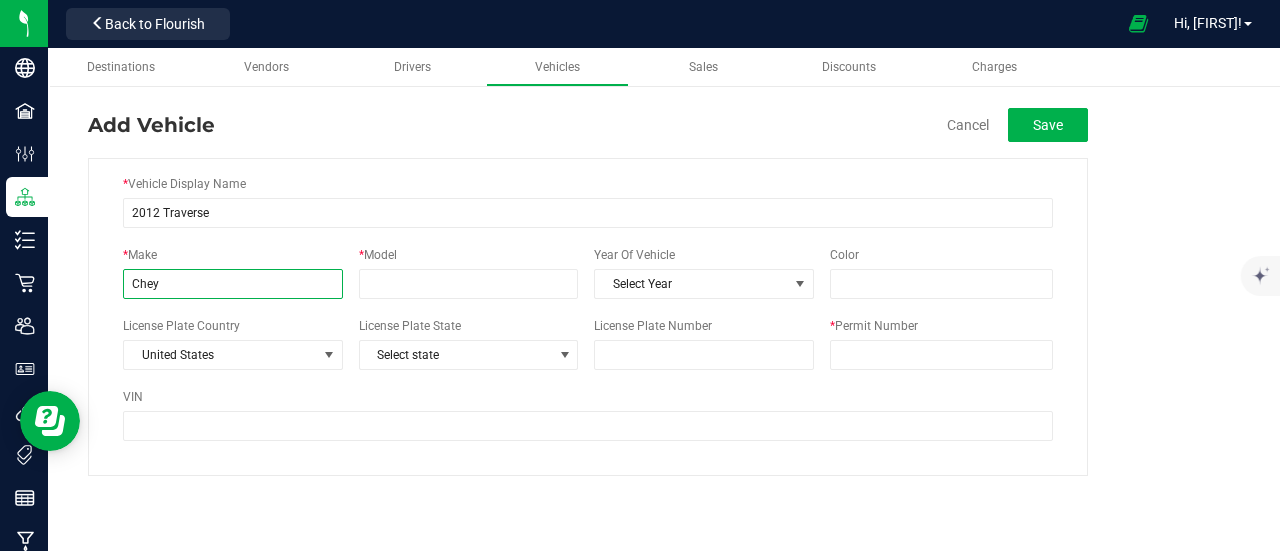 type on "Chey" 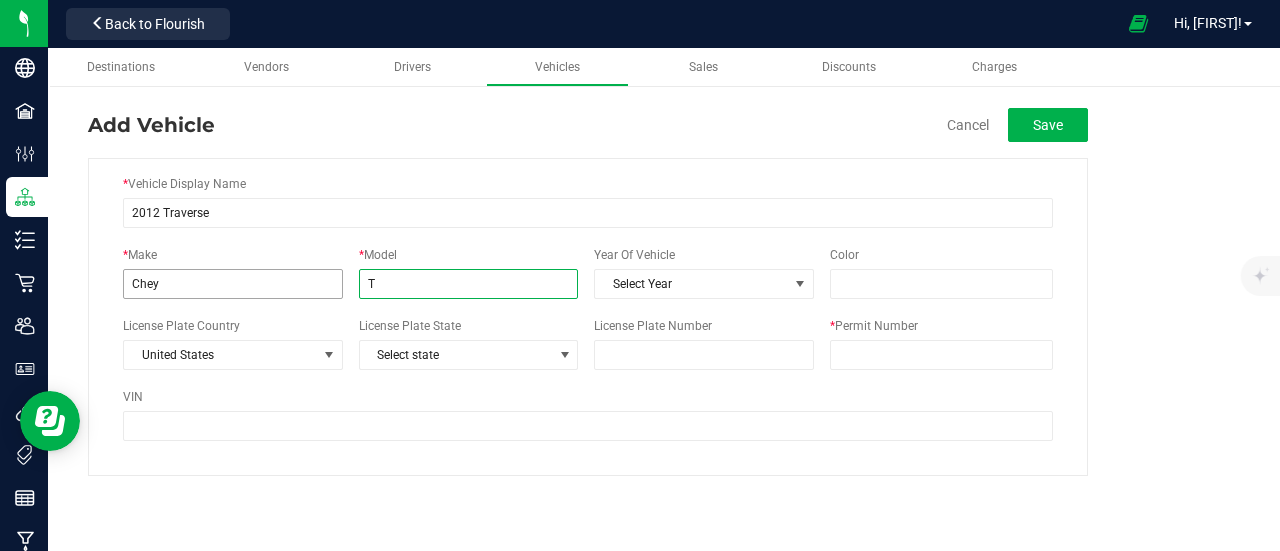 type on "T" 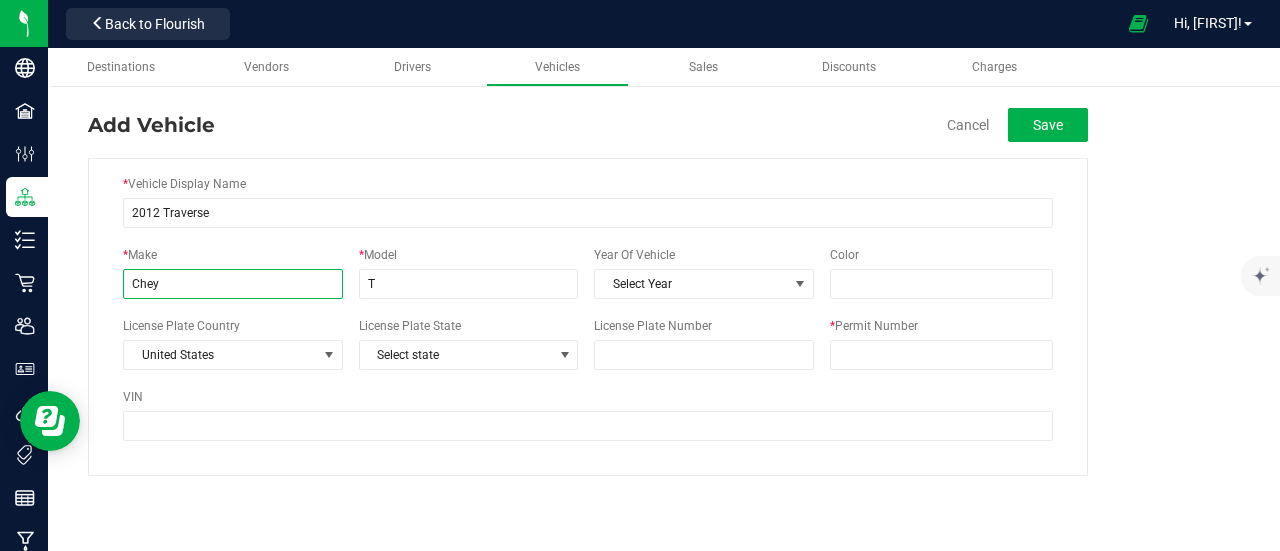 click on "Chey" at bounding box center (233, 284) 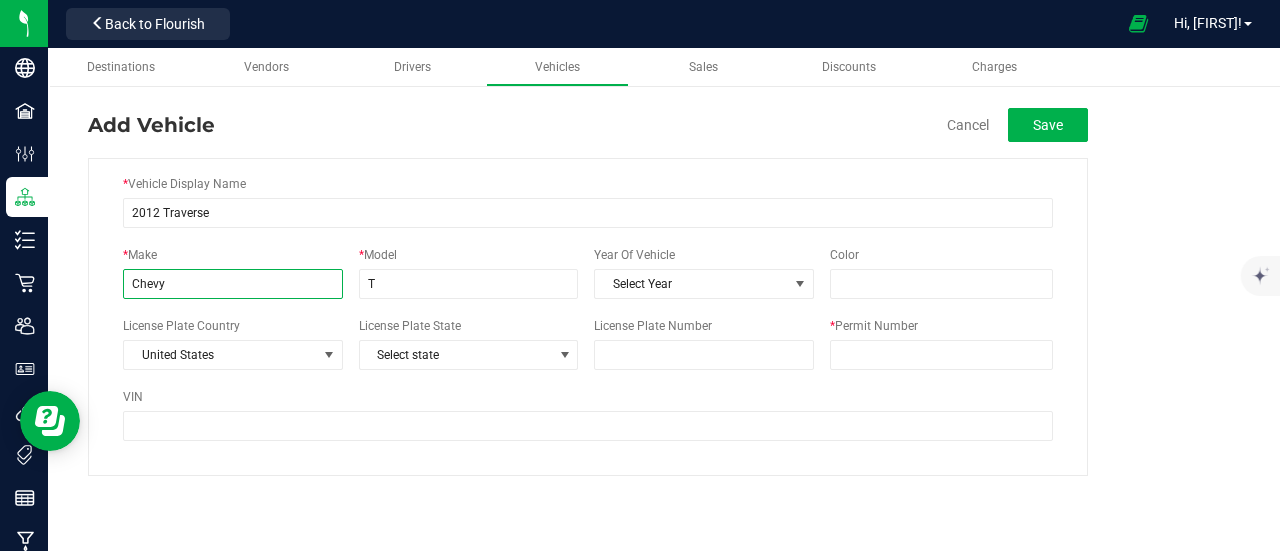 type on "Chevy" 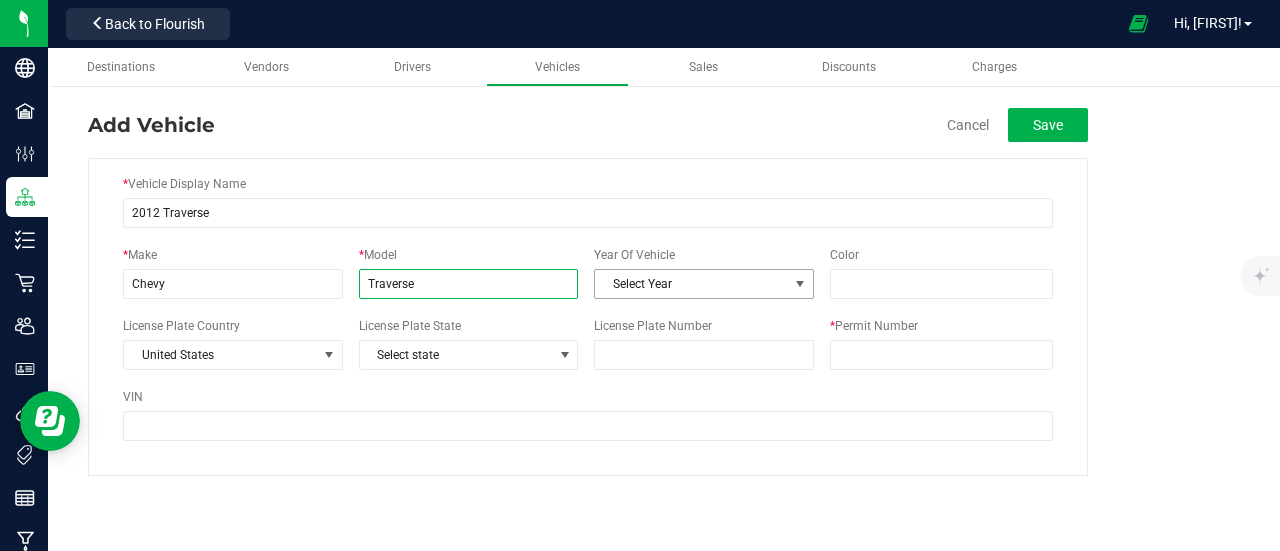 type on "Traverse" 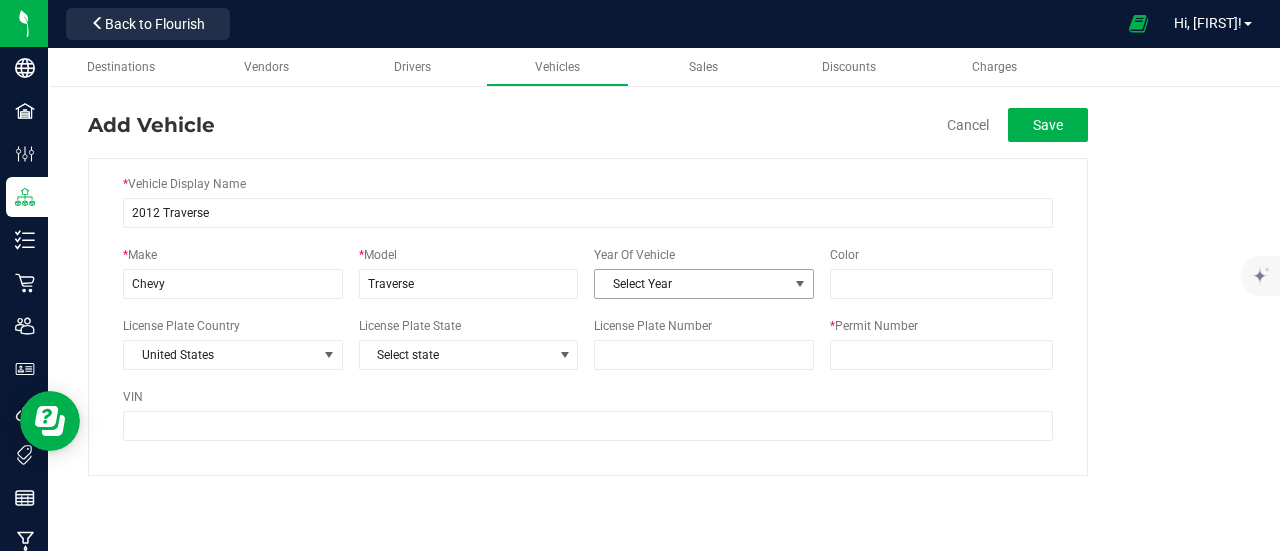 click on "Select Year" at bounding box center [691, 284] 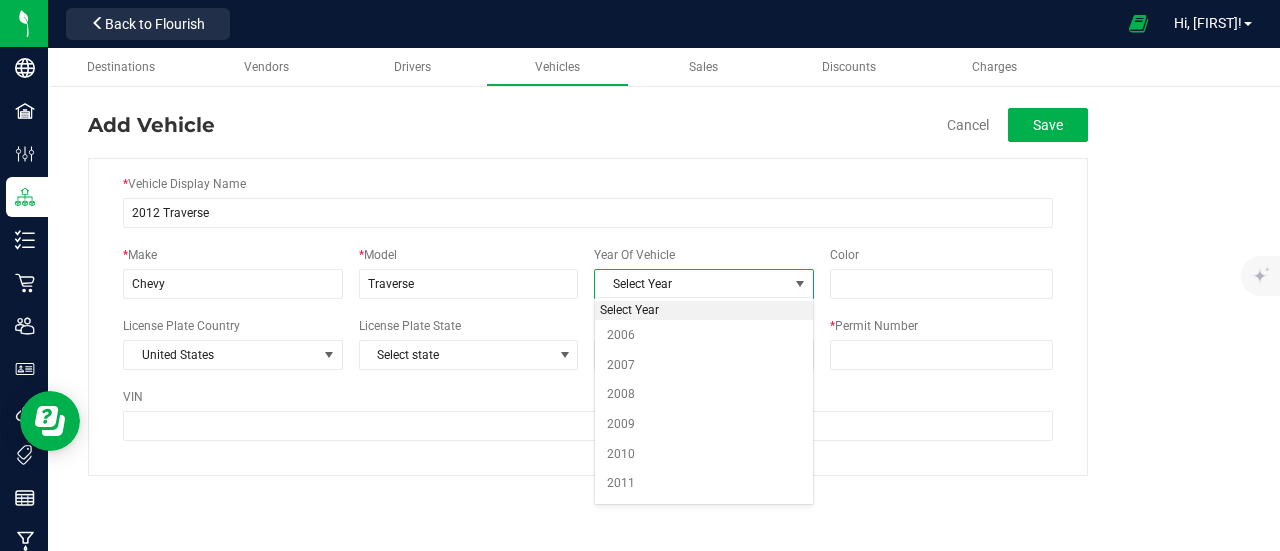scroll, scrollTop: 793, scrollLeft: 0, axis: vertical 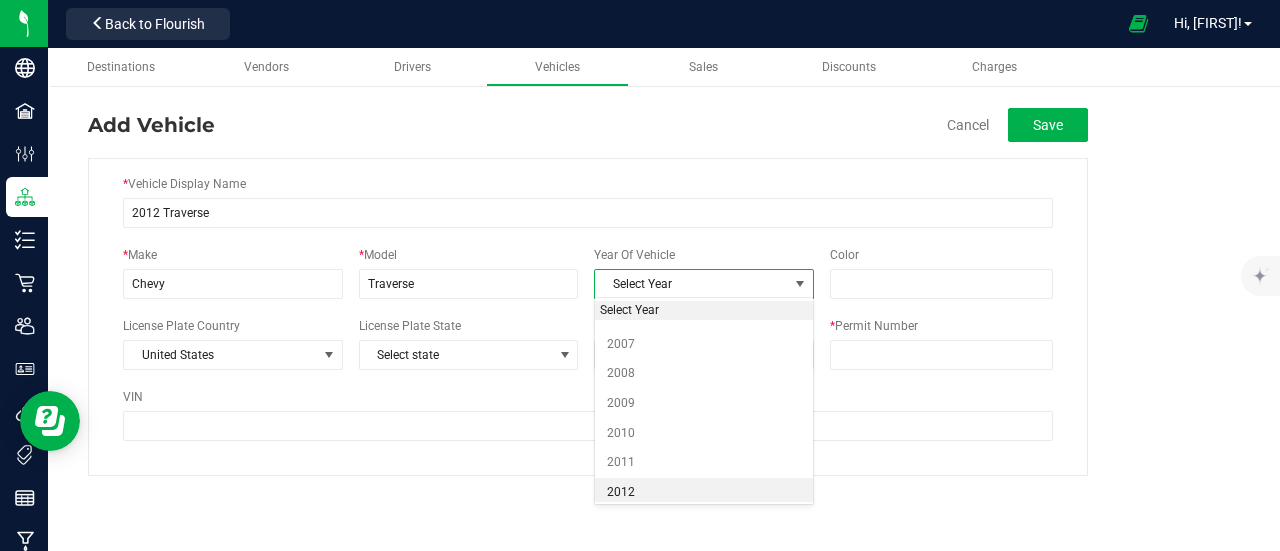 click on "2012" at bounding box center [704, 493] 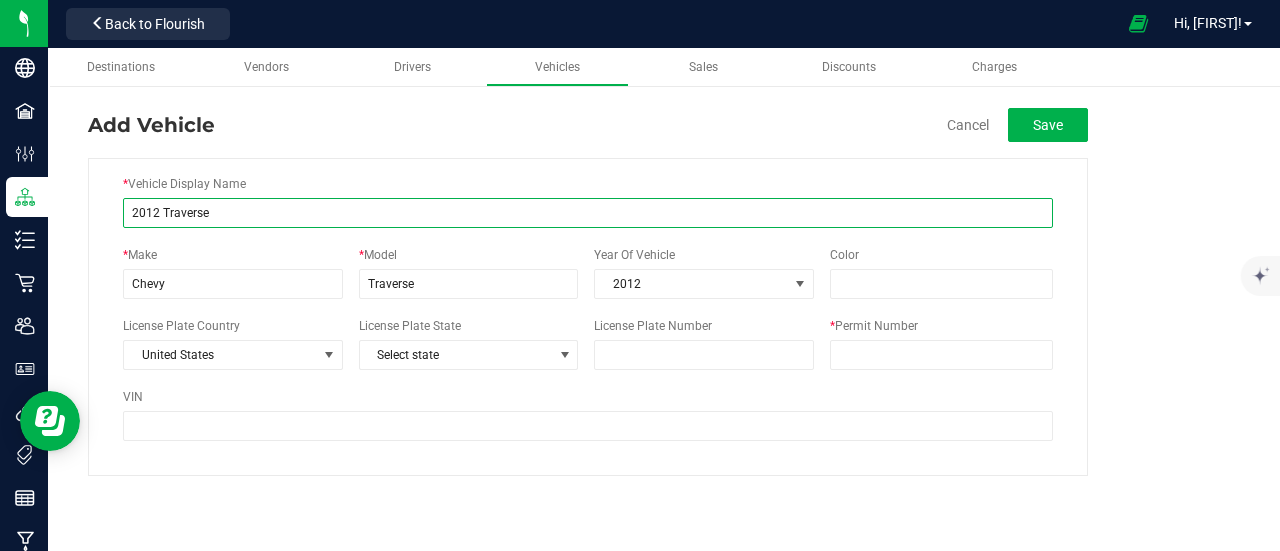 click on "2012 Traverse" at bounding box center [588, 213] 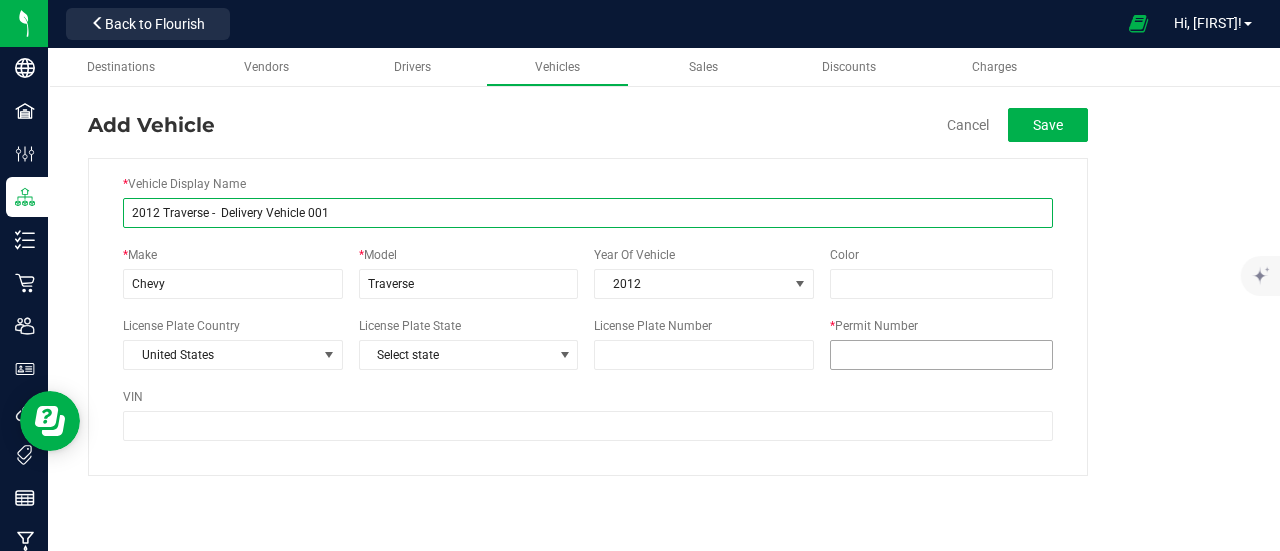 type on "2012 Traverse -  Delivery Vehicle 001" 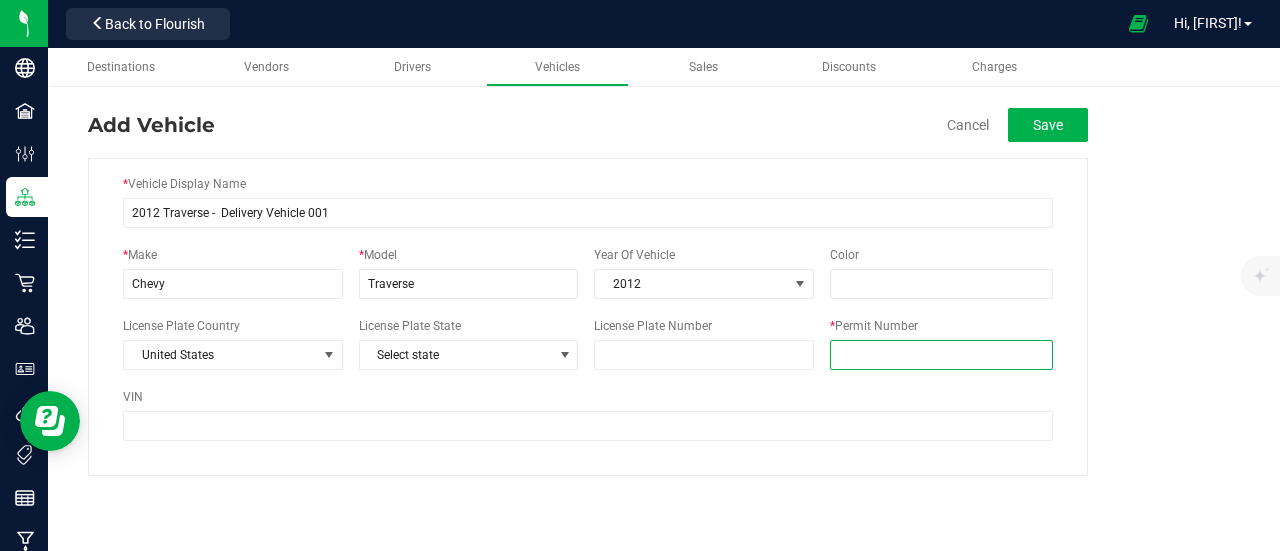 click on "*
Permit Number" at bounding box center [941, 355] 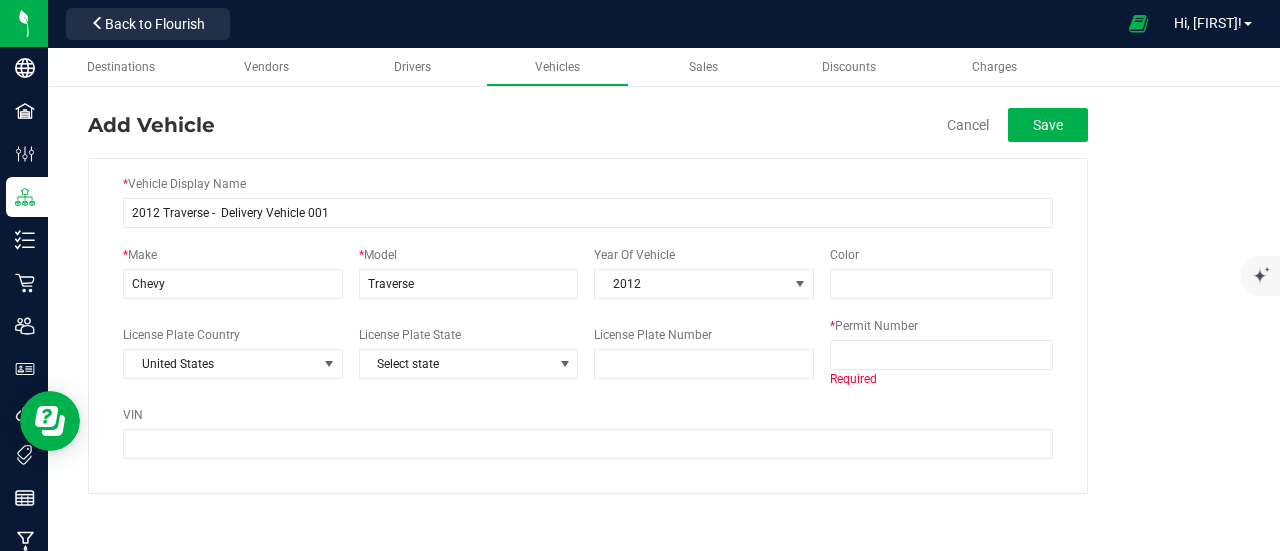 click on "*
Vehicle Display Name
2012 Traverse -  Delivery Vehicle 001
*
Make
Chevy
*
Model
Traverse
Year Of Vehicle
2012 Select Year 1980 1981 1982 1983 1984 1985 1986 1987 1988 1989 1990 1991 1992 1993 1994 1995 1996 1997 1998 1999 2000 2001 2002 2003 2004 2005 2006 2007 2008 2009 *" at bounding box center (664, 282) 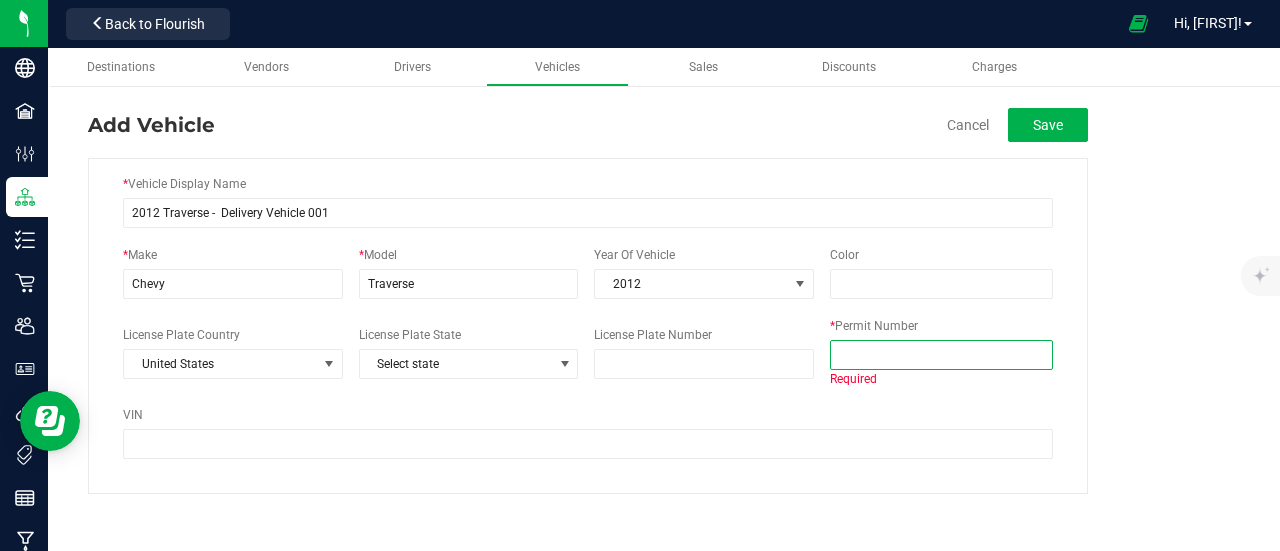 click on "*
Permit Number" at bounding box center [941, 355] 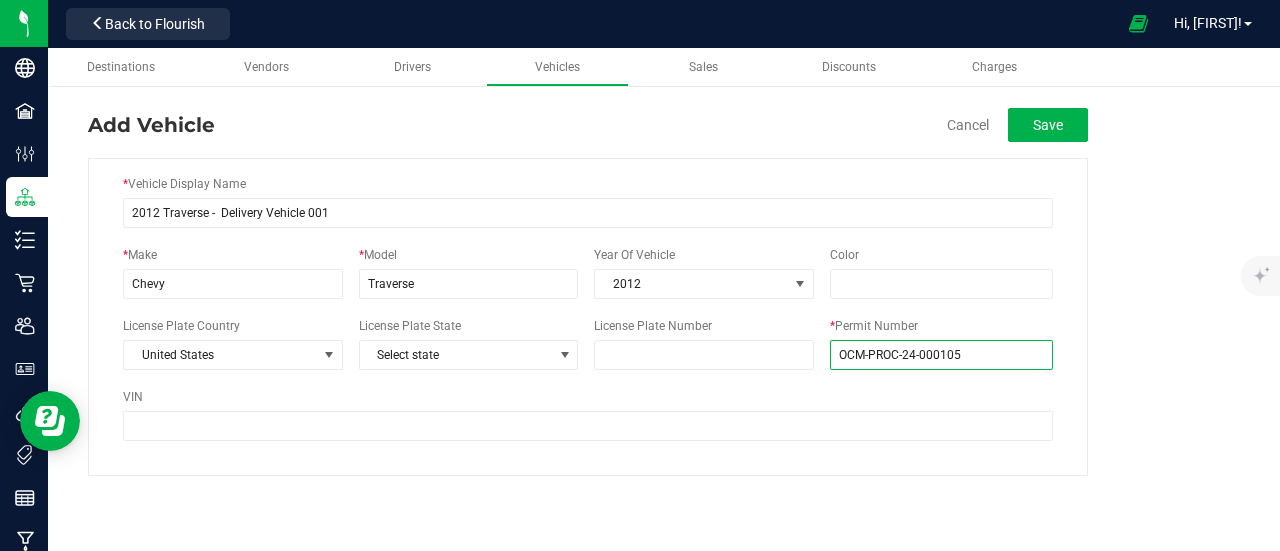 type on "OCM-PROC-24-000105" 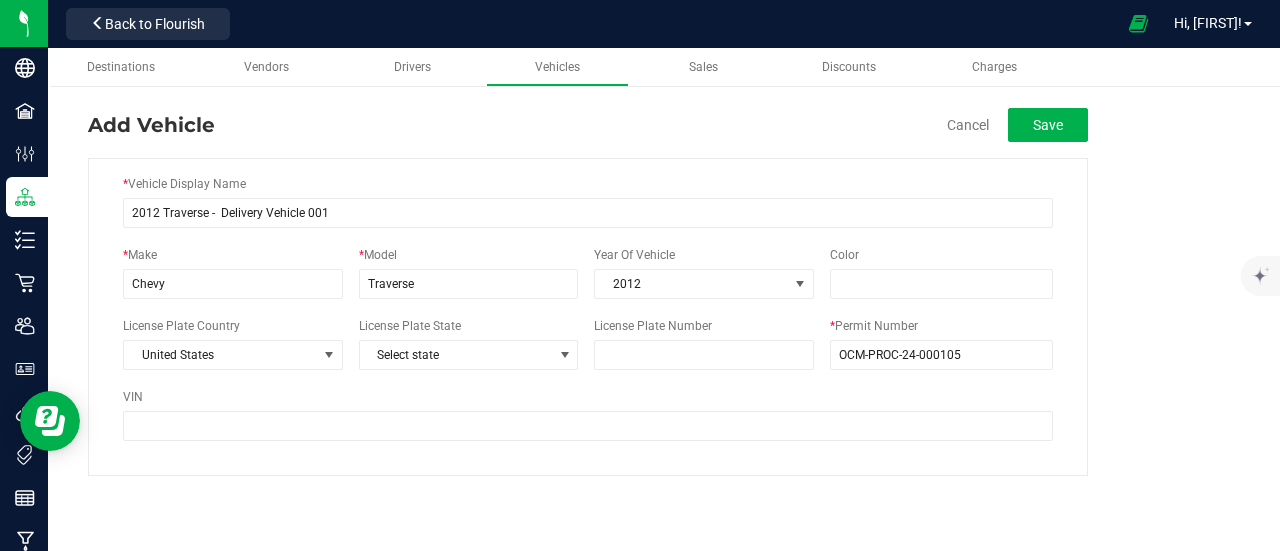 click on "*
Vehicle Display Name
2012 Traverse -  Delivery Vehicle 001
*
Make
Chevy
*
Model
Traverse
Year Of Vehicle
2012 Select Year 1980 1981 1982 1983 1984 1985 1986 1987 1988 1989 1990 1991 1992 1993 1994 1995 1996 1997 1998 1999 2000 2001 2002 2003 2004 2005 2006 2007 2008 2009 2010 2011 2012 2013 2014 2015 2016 2017 2018 2019 2020 2021 2022 2023 2024 2025 2026
Color
*" at bounding box center (664, 309) 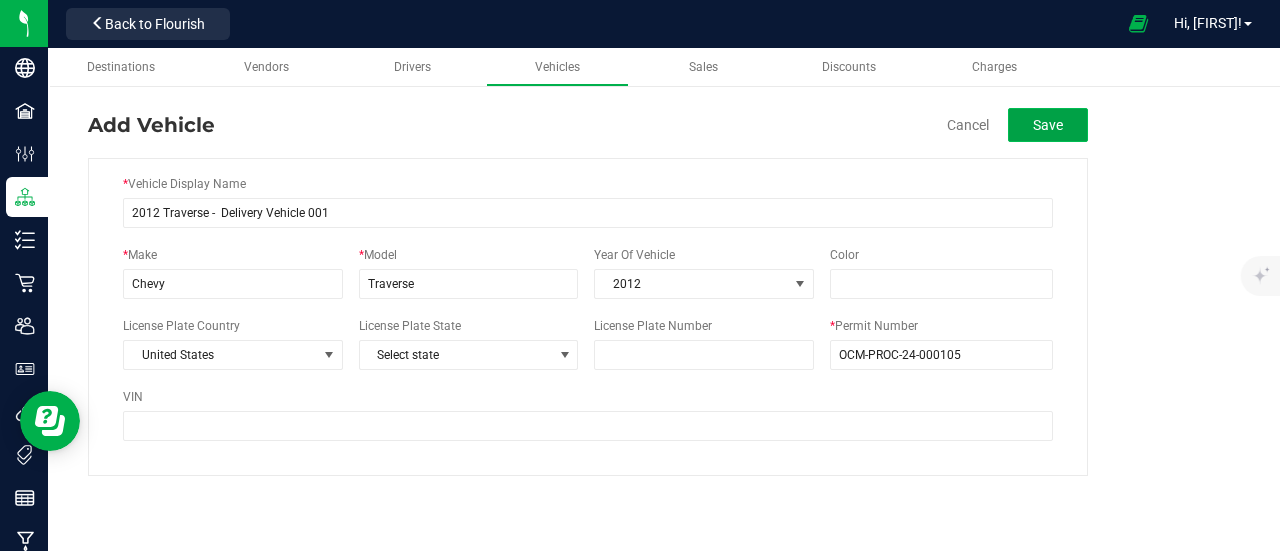click on "Save" at bounding box center [1048, 125] 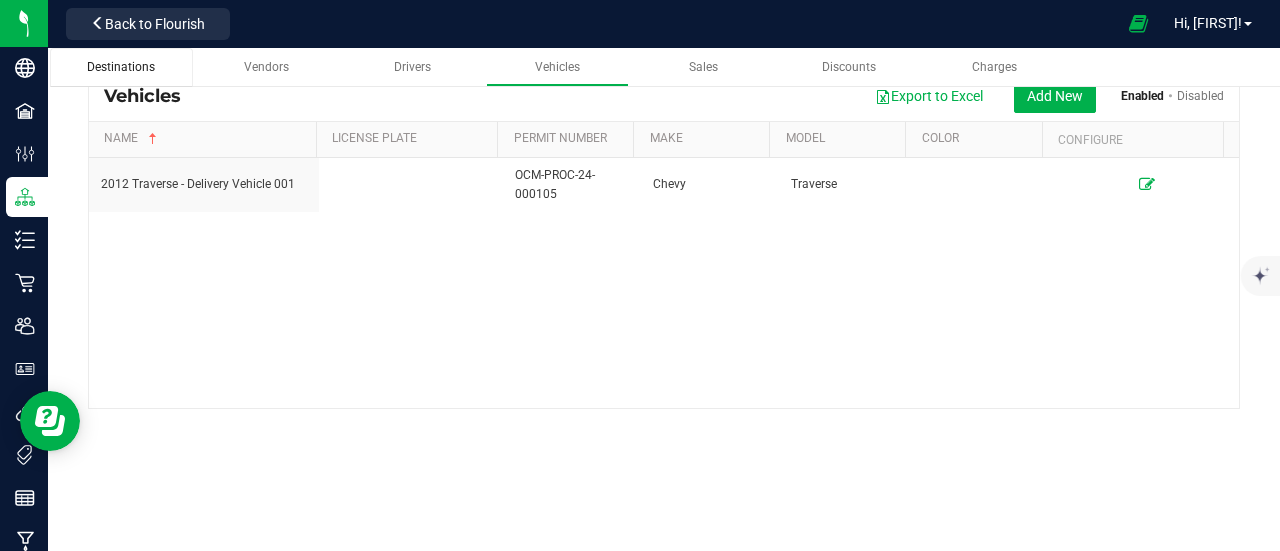 click on "Destinations" at bounding box center [121, 67] 